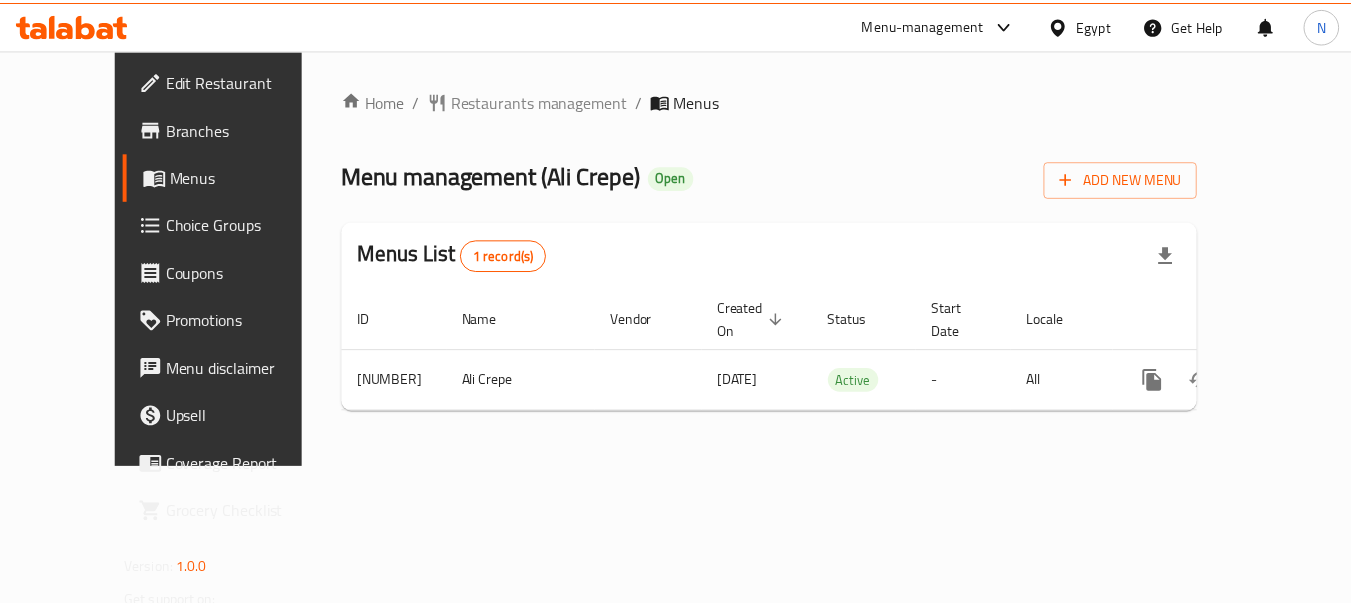 scroll, scrollTop: 0, scrollLeft: 0, axis: both 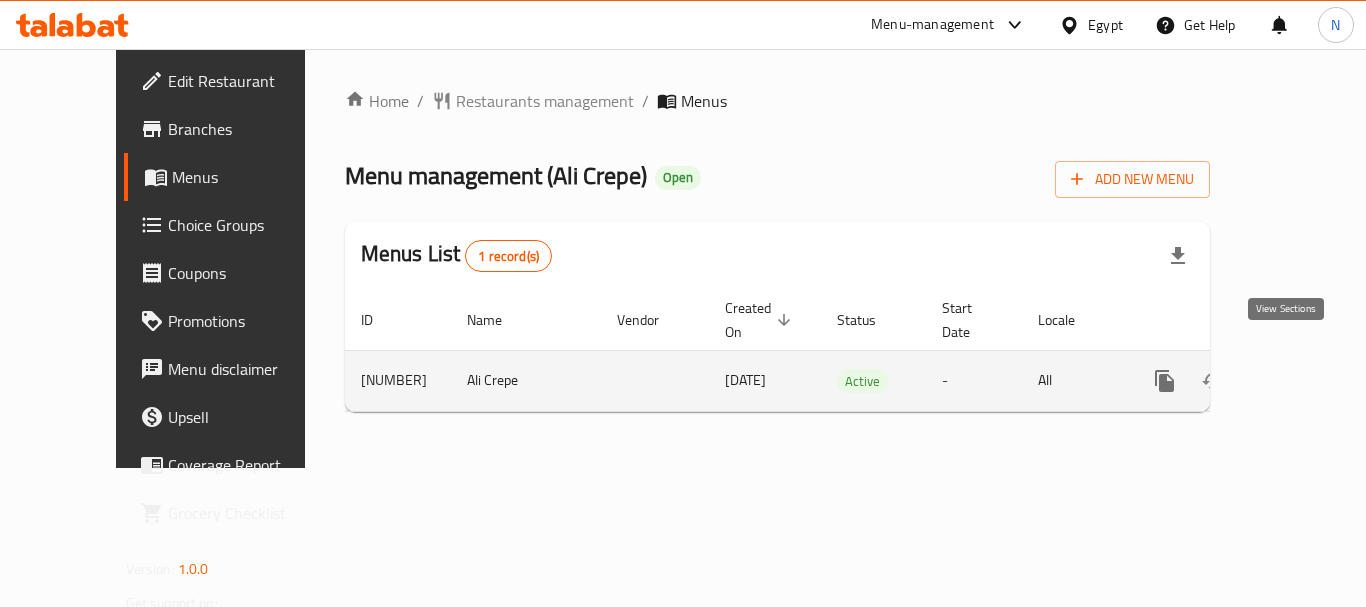 click 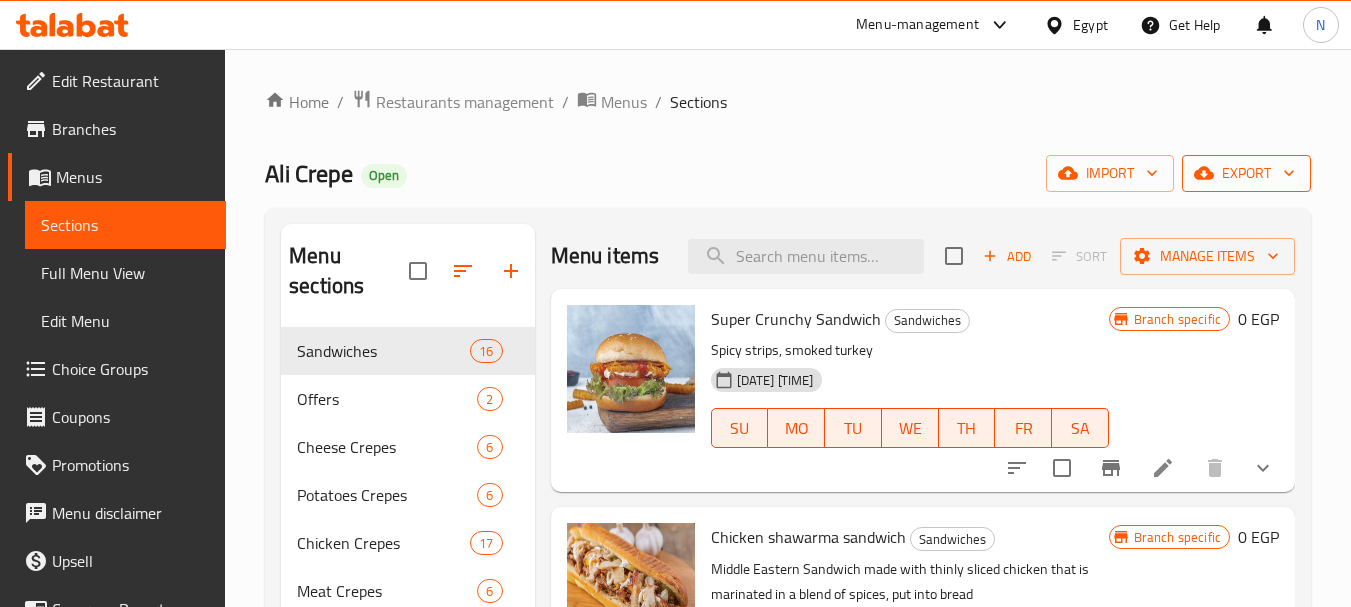 click on "export" at bounding box center [1246, 173] 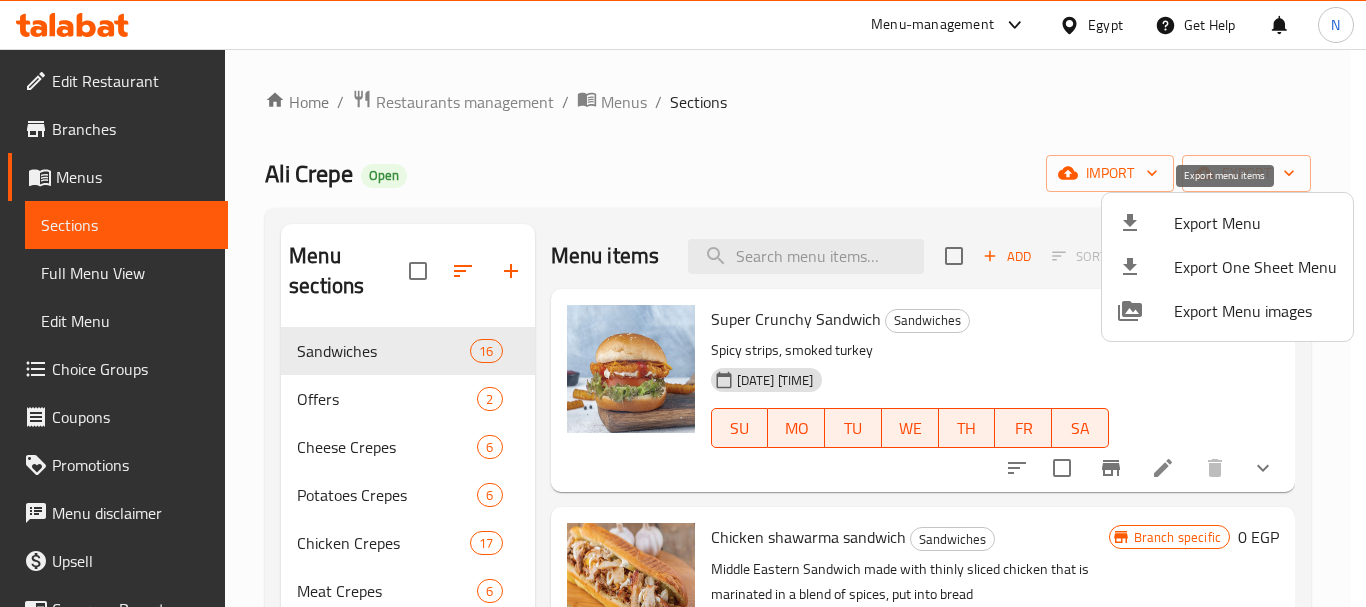 click on "Export Menu" at bounding box center (1255, 223) 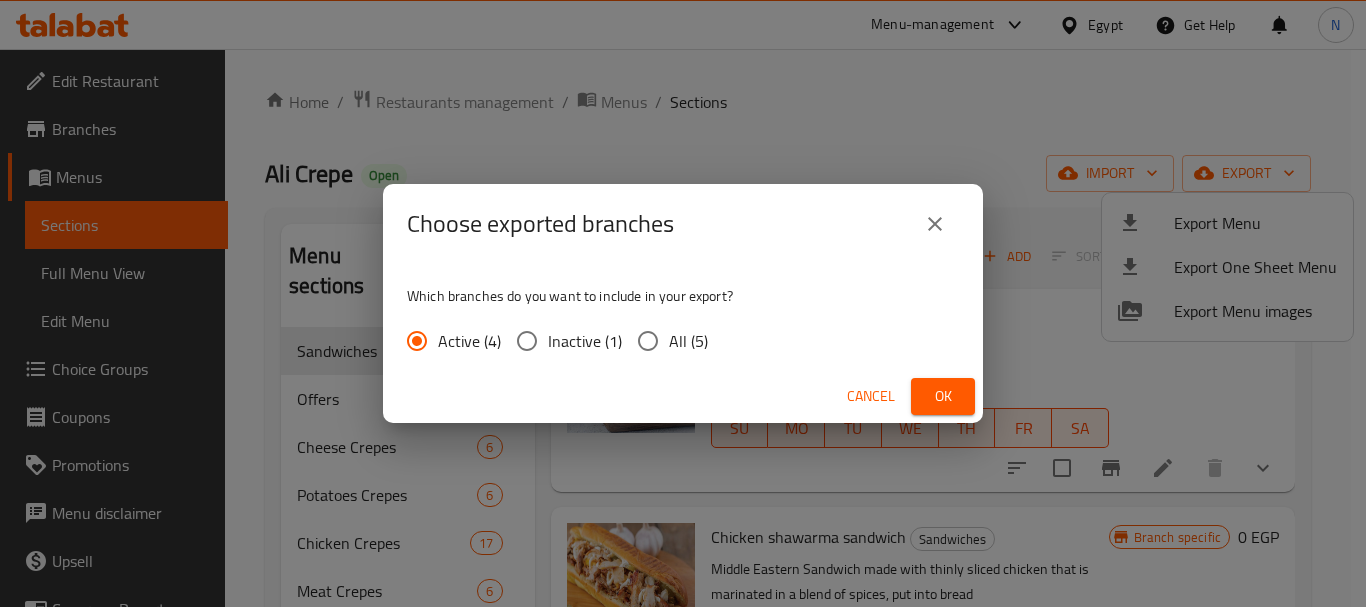 click on "Ok" at bounding box center [943, 396] 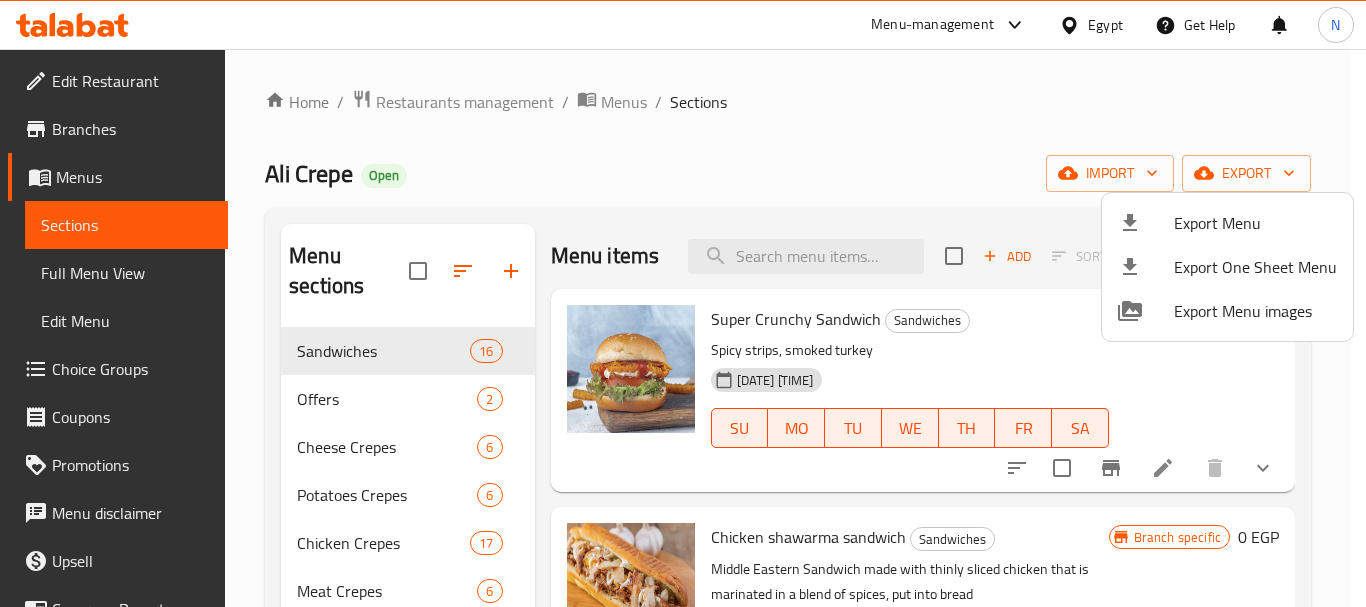 click at bounding box center [683, 303] 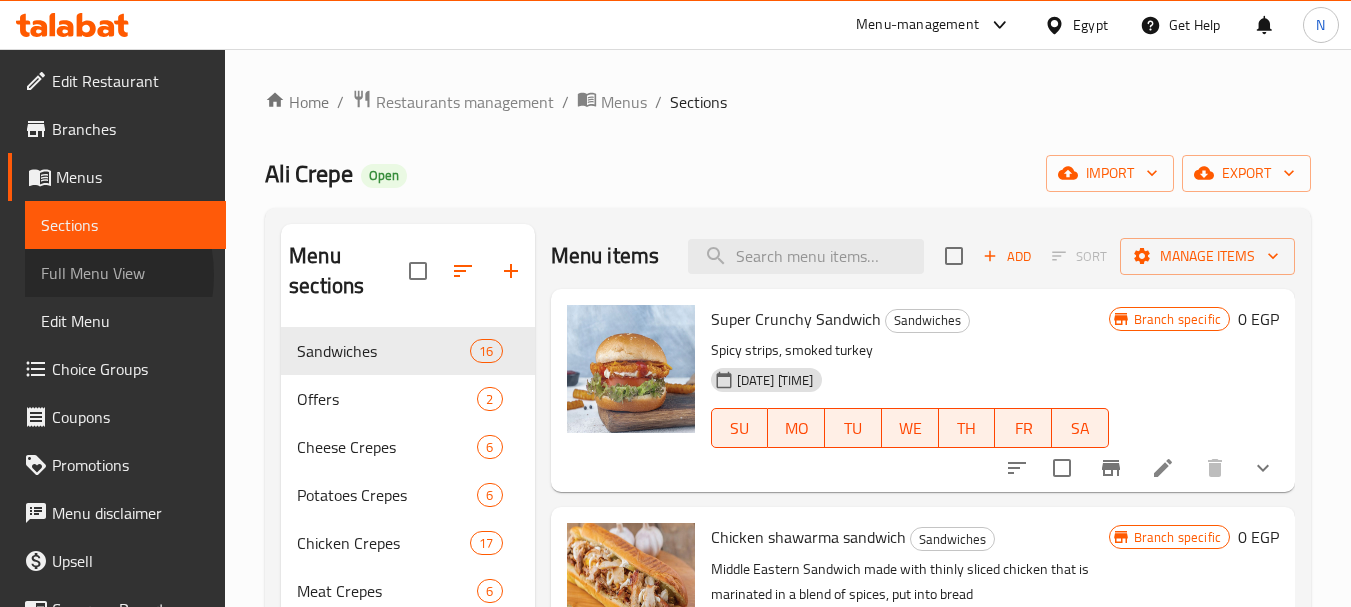 click on "Full Menu View" at bounding box center [125, 273] 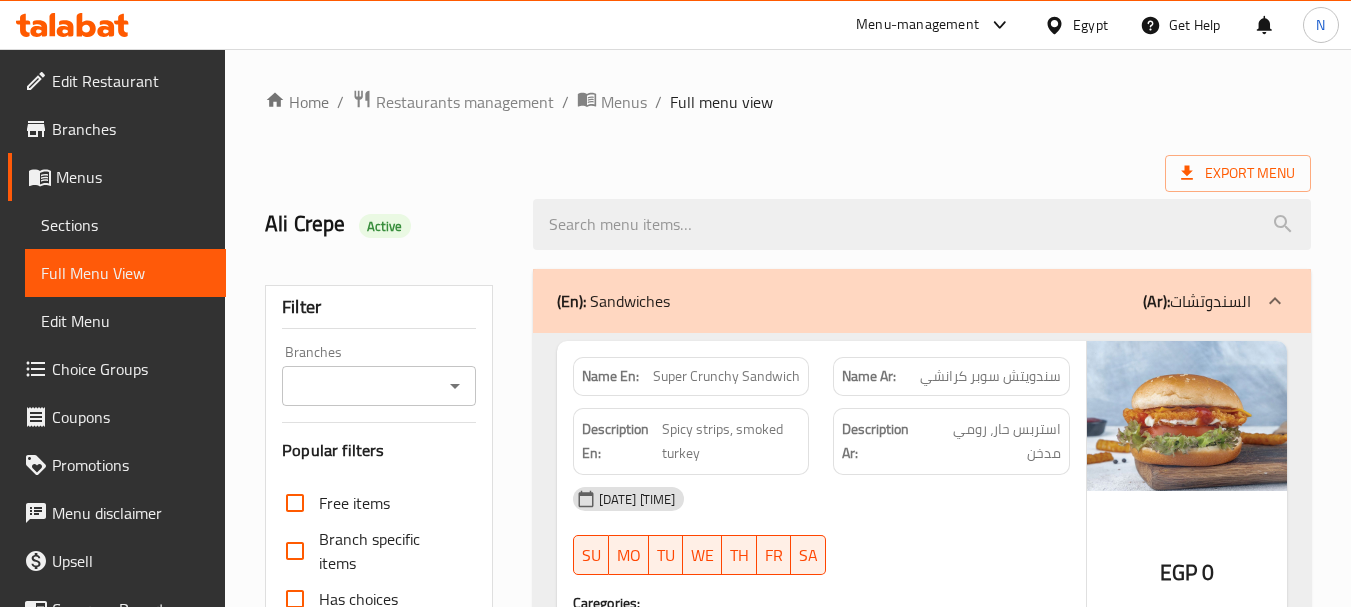 scroll, scrollTop: 531, scrollLeft: 0, axis: vertical 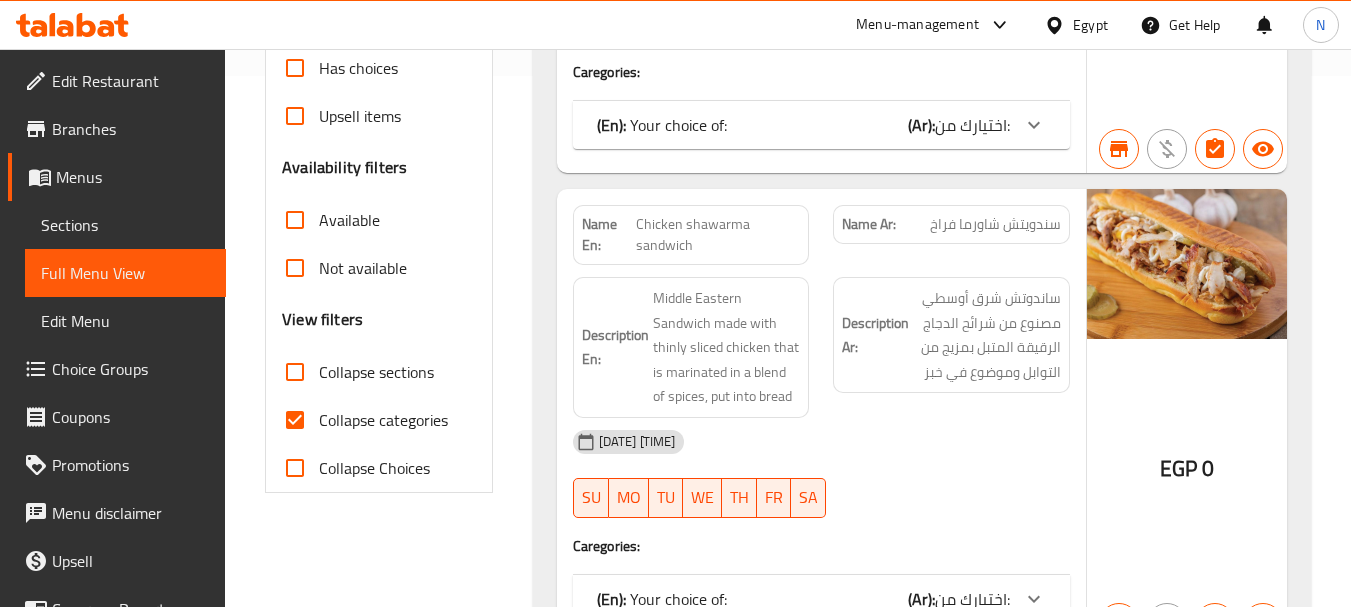 drag, startPoint x: 296, startPoint y: 424, endPoint x: 799, endPoint y: 445, distance: 503.43817 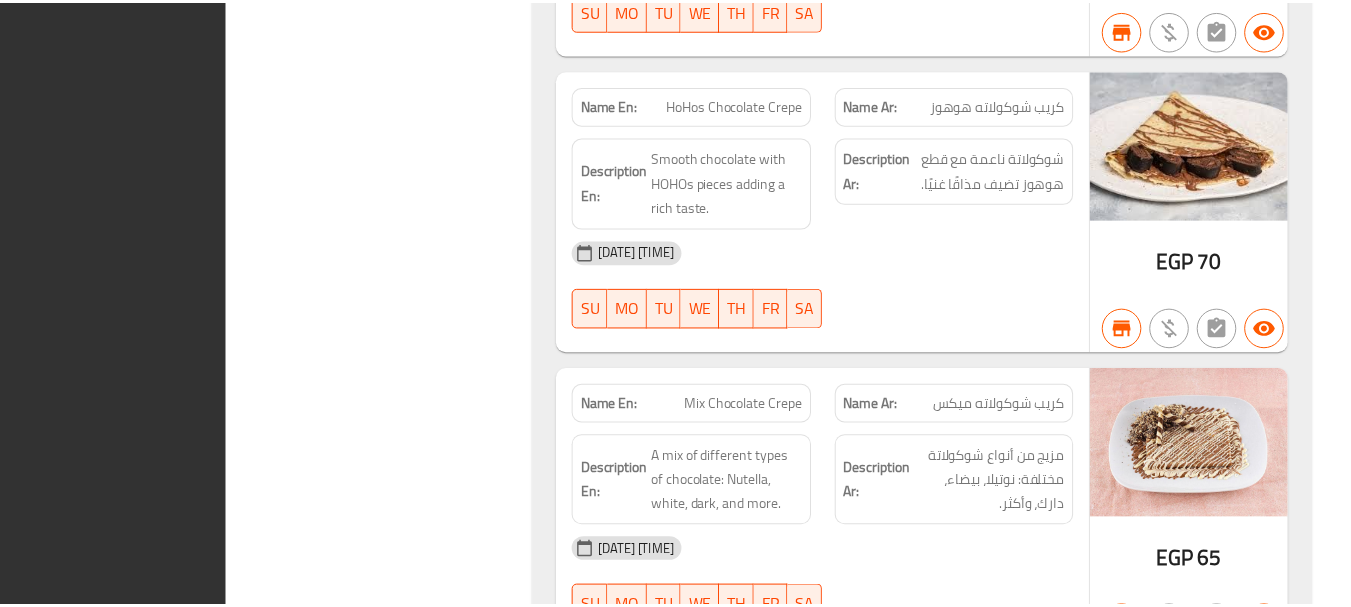 scroll, scrollTop: 64042, scrollLeft: 0, axis: vertical 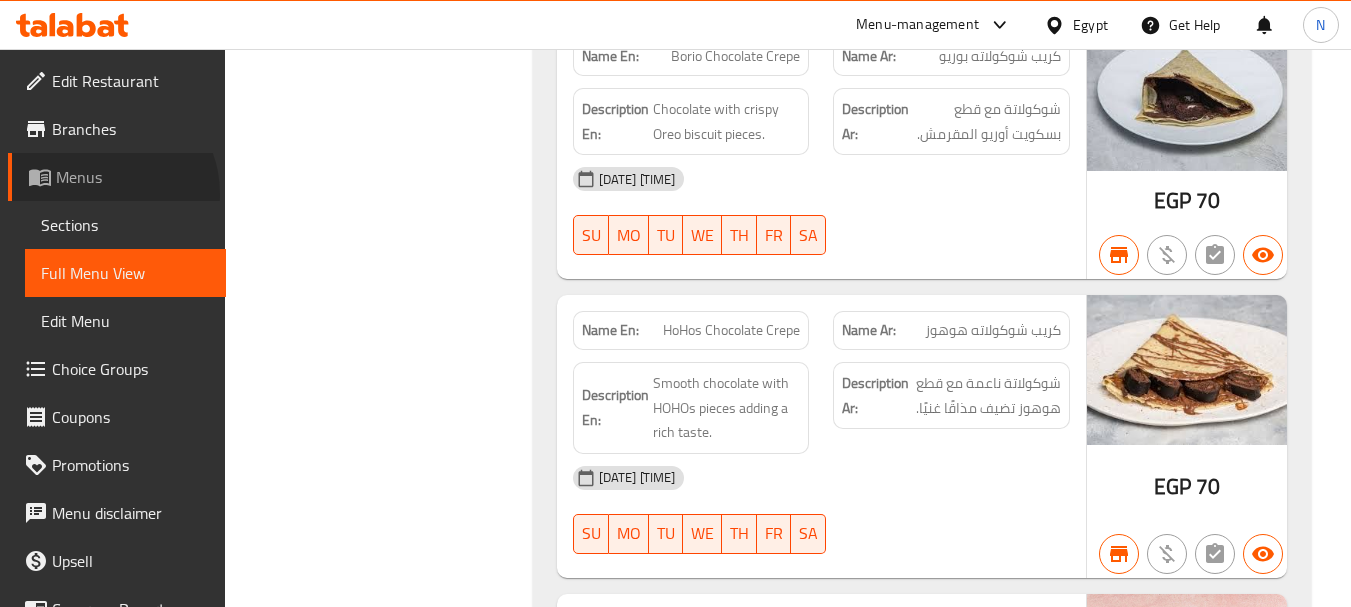 click on "Menus" at bounding box center (117, 177) 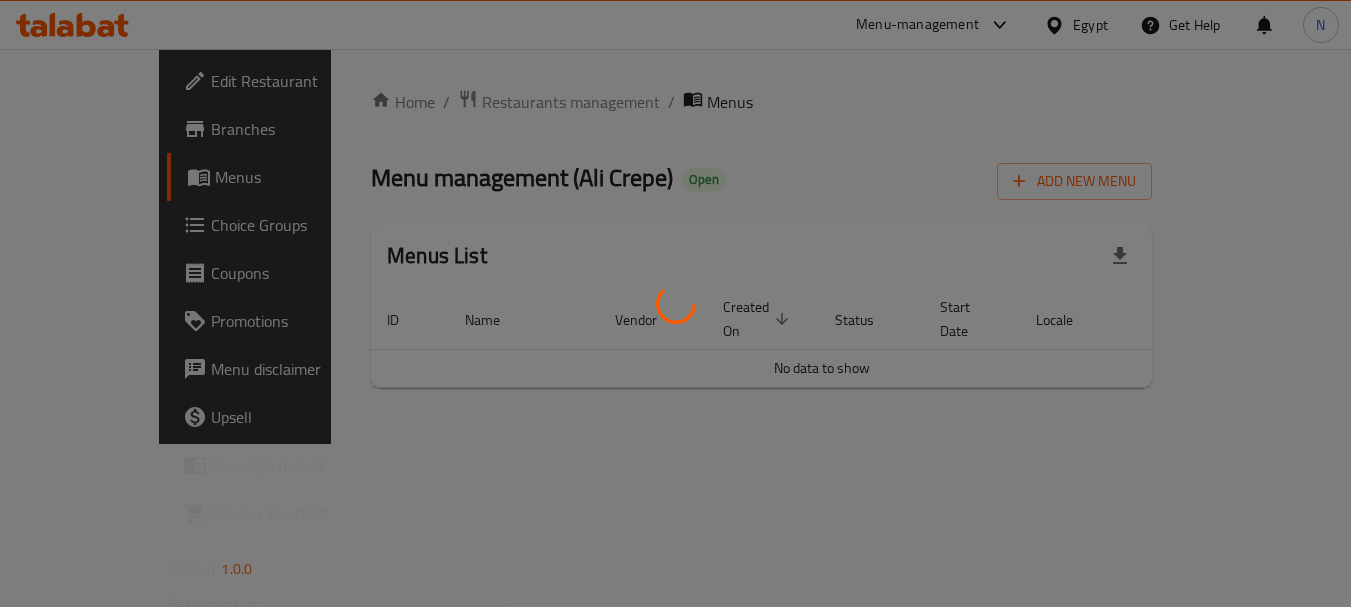 scroll, scrollTop: 0, scrollLeft: 0, axis: both 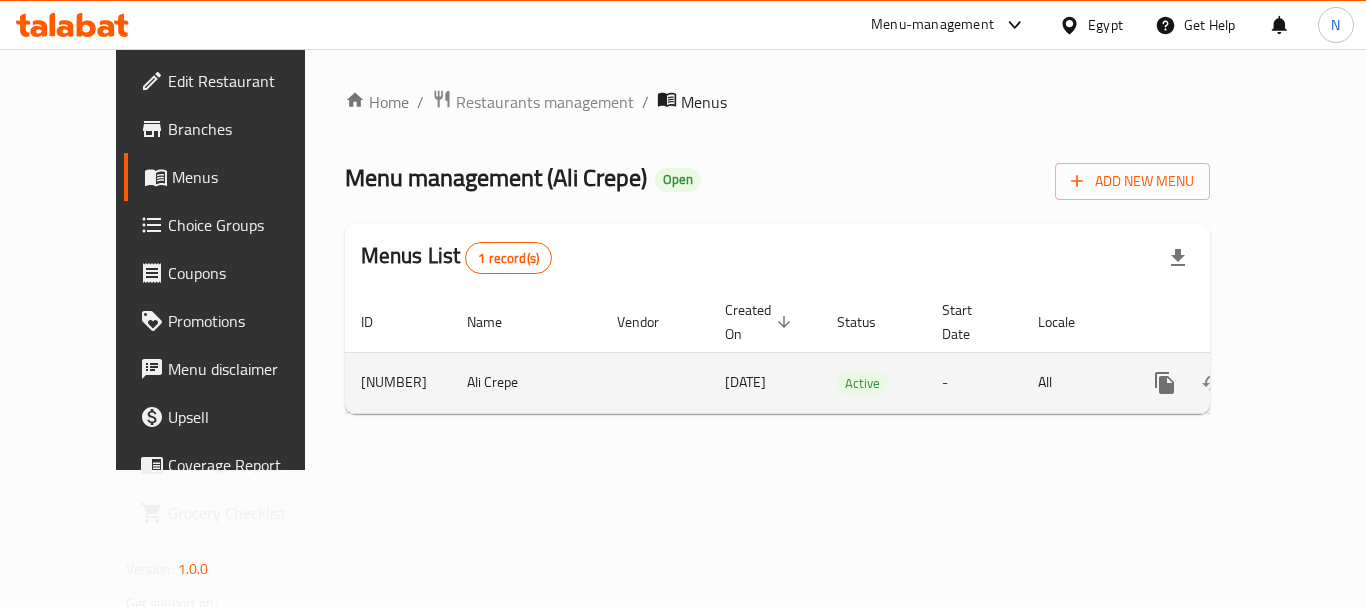 click 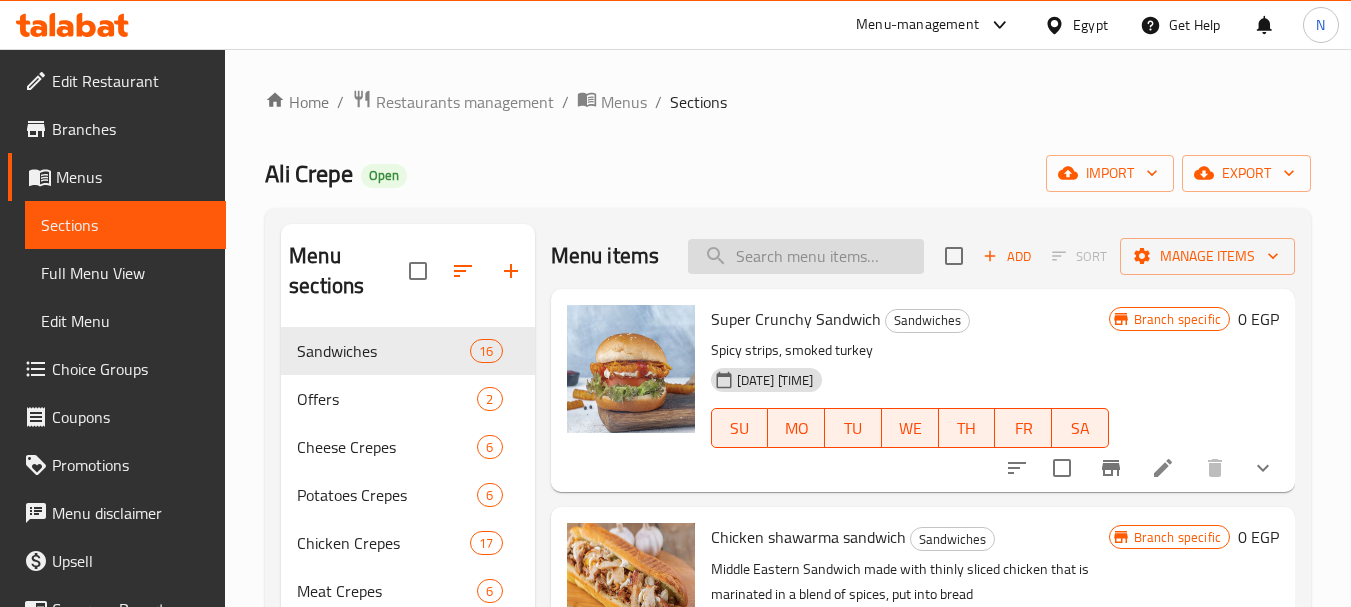 click at bounding box center [806, 256] 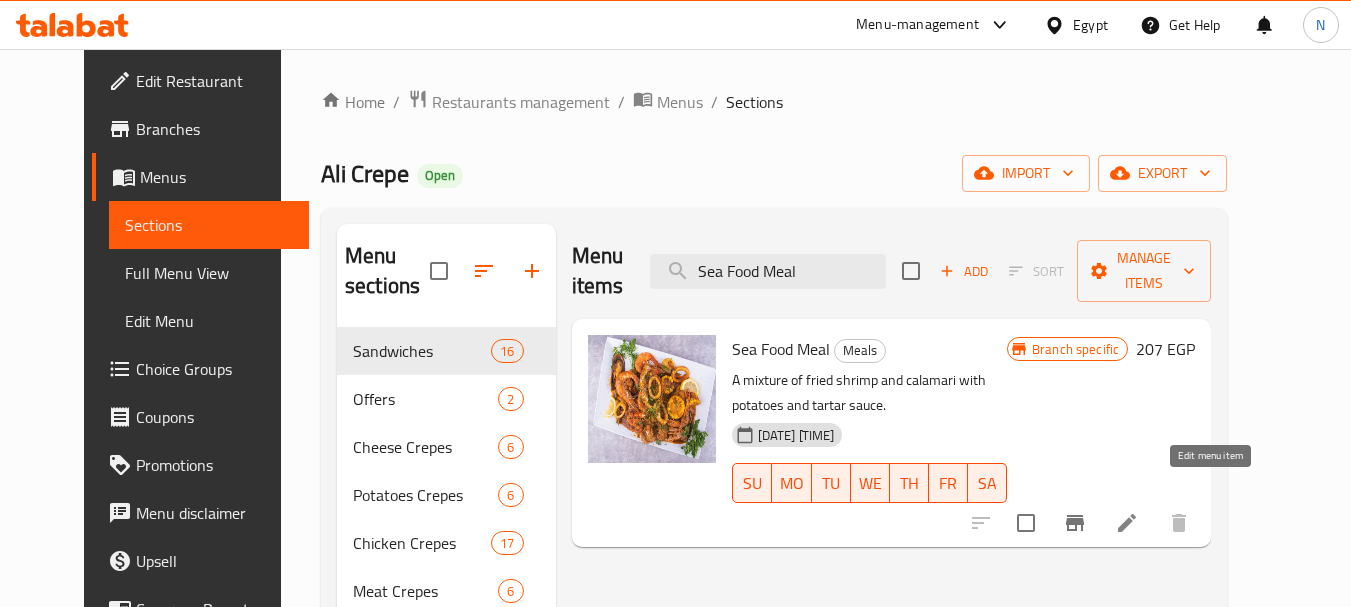 type on "Sea Food Meal" 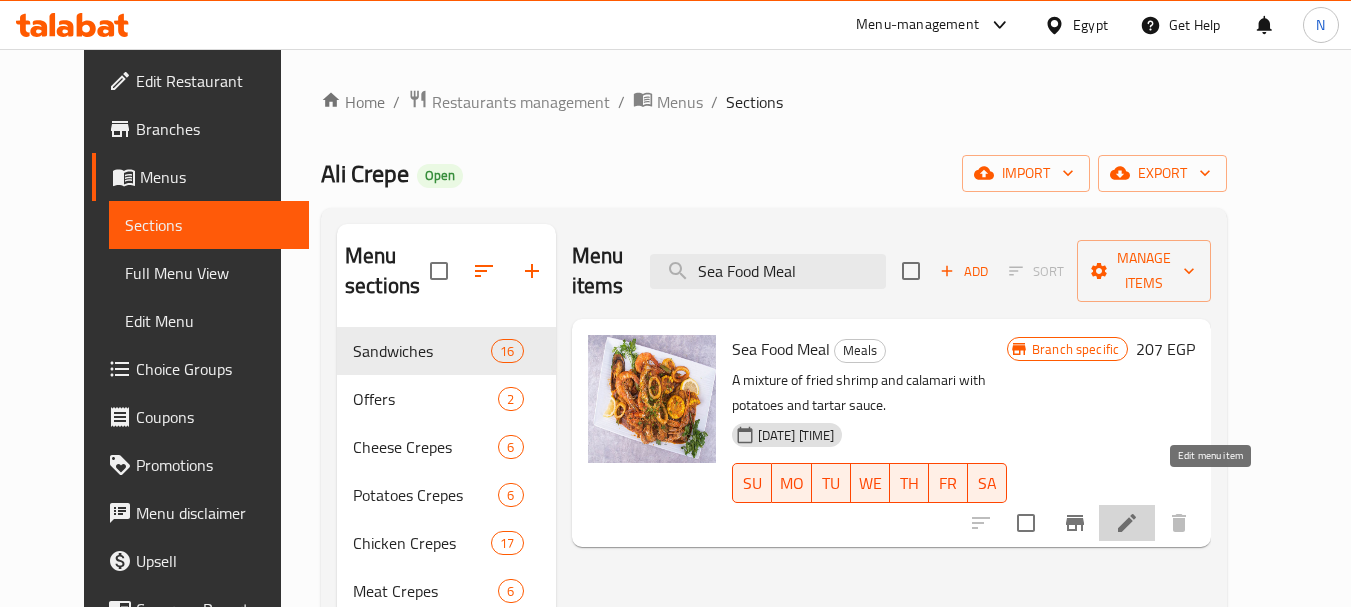 click 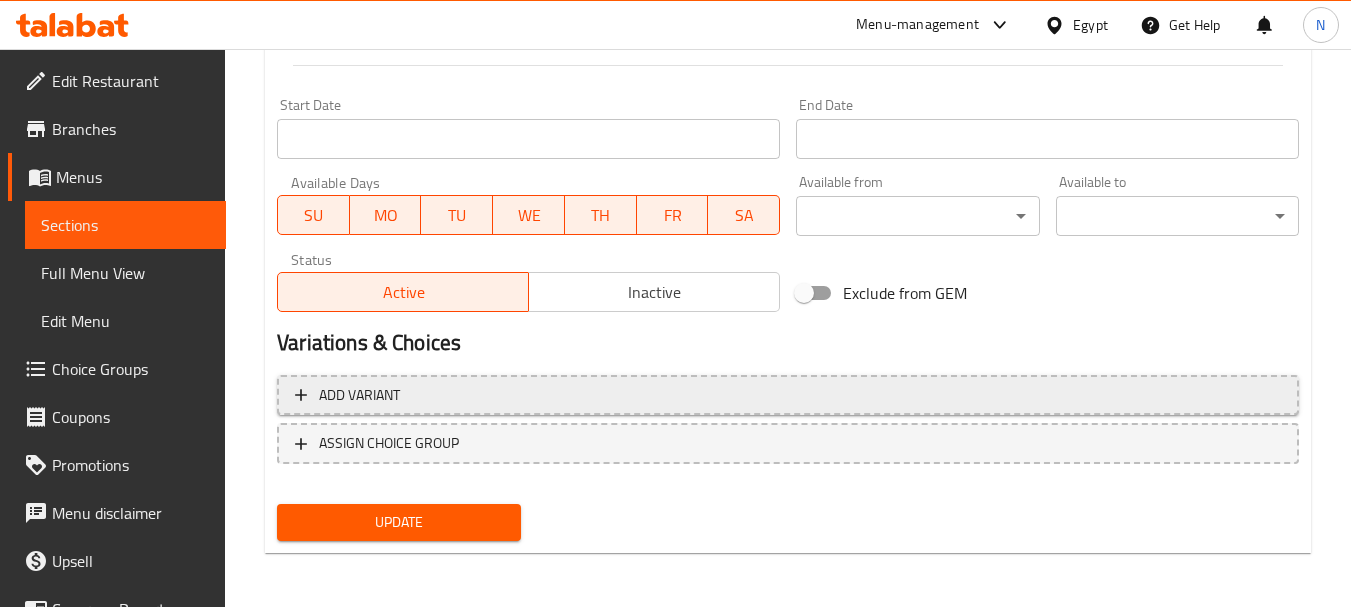 scroll, scrollTop: 835, scrollLeft: 0, axis: vertical 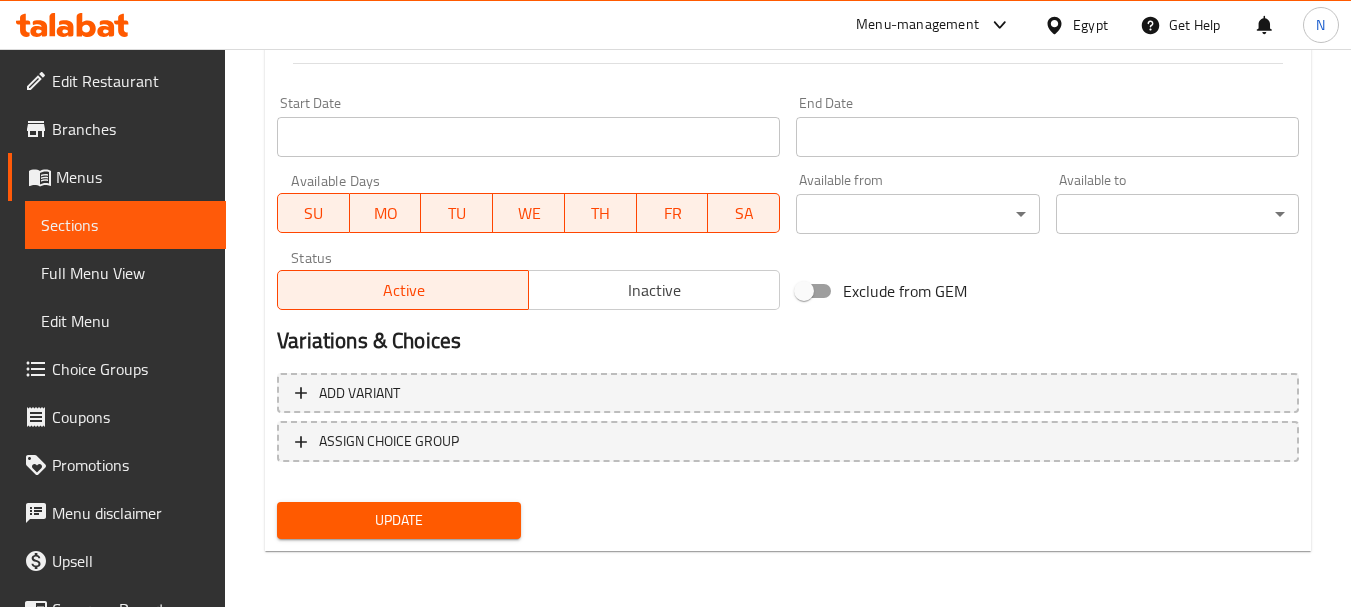 click on "Inactive" at bounding box center (654, 290) 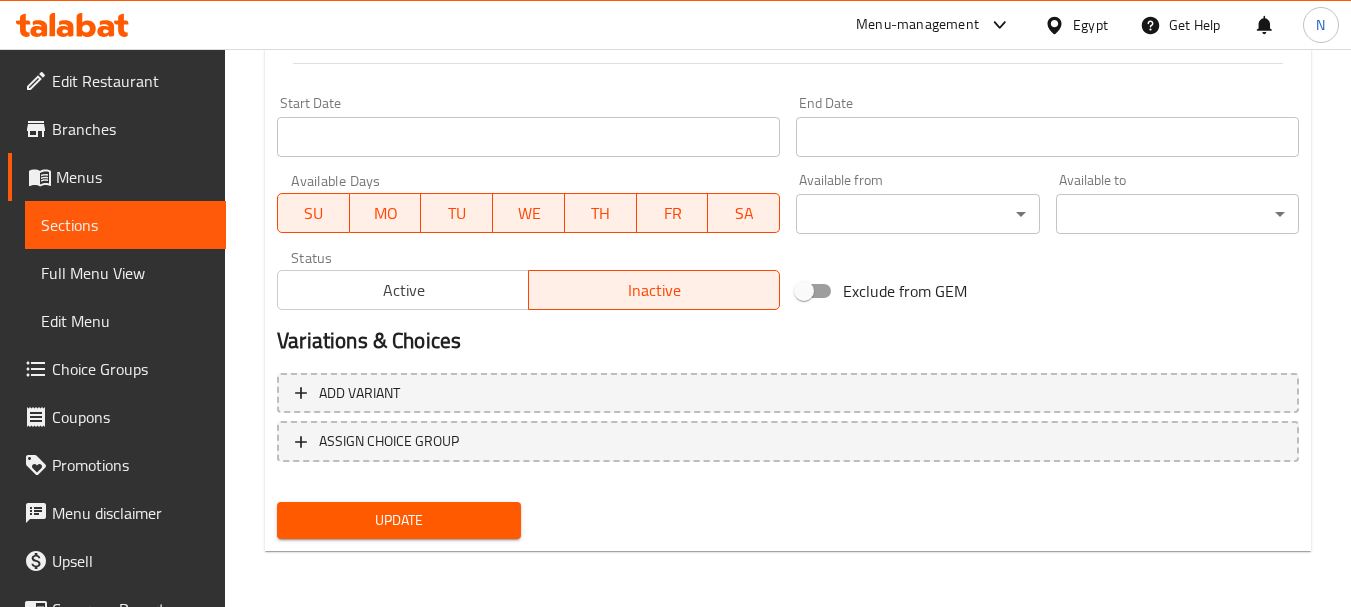 click on "Update" at bounding box center (398, 520) 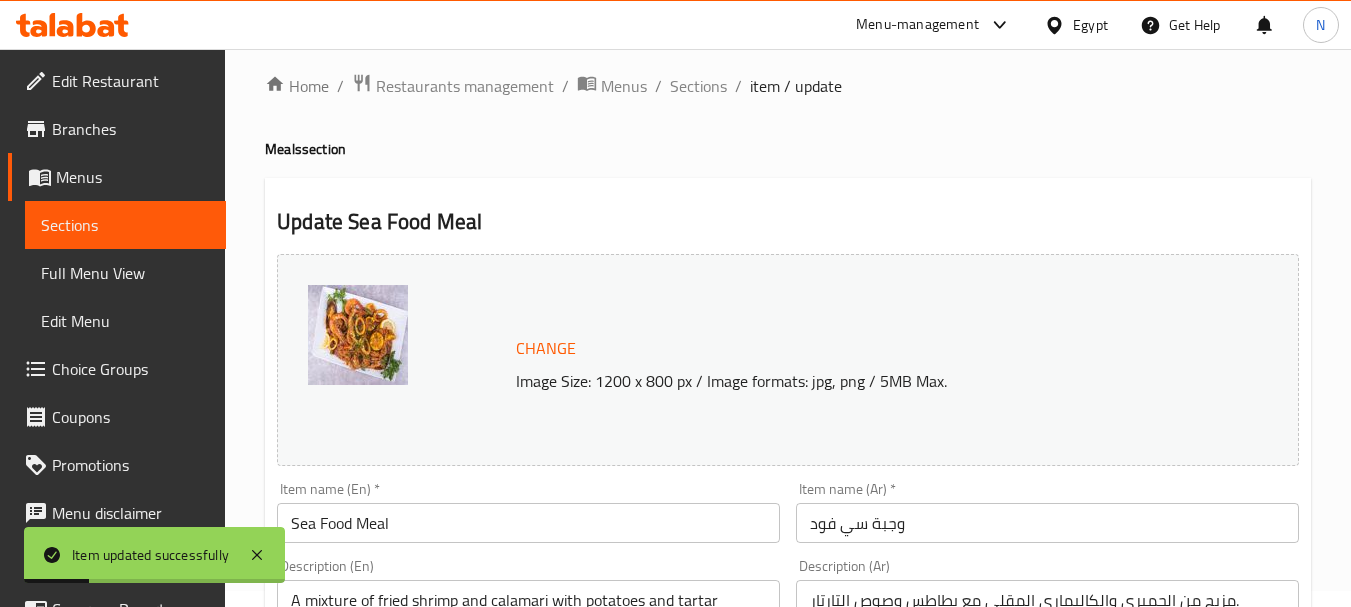 scroll, scrollTop: 0, scrollLeft: 0, axis: both 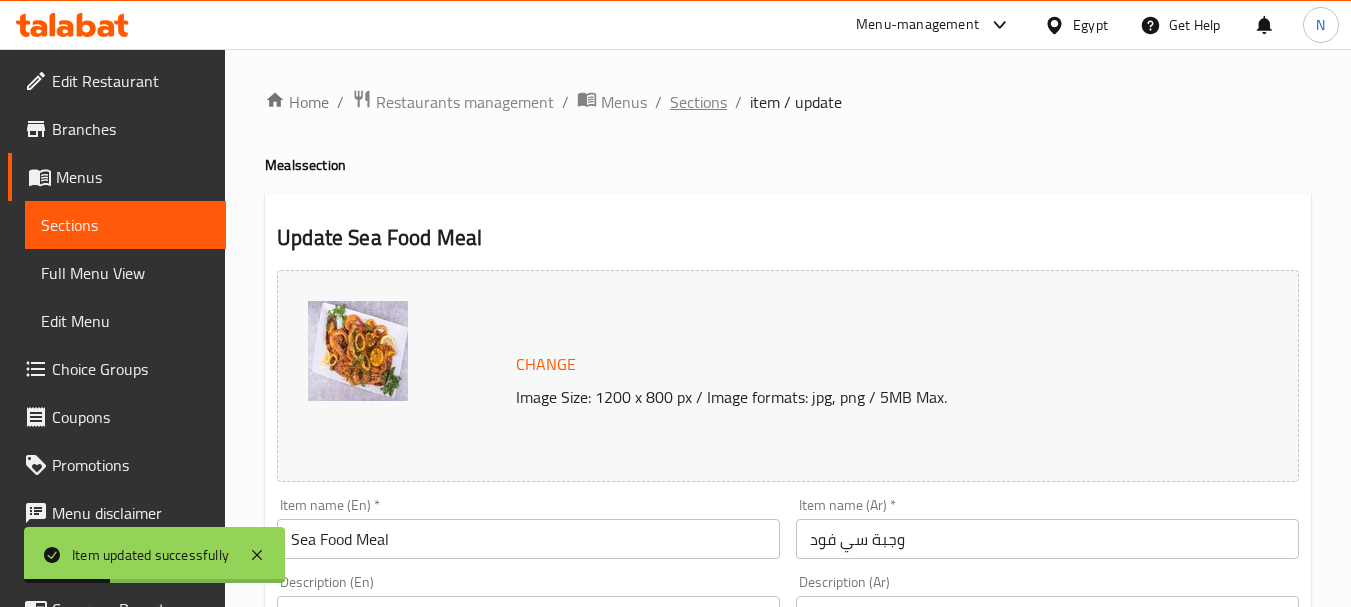 click on "Sections" at bounding box center [698, 102] 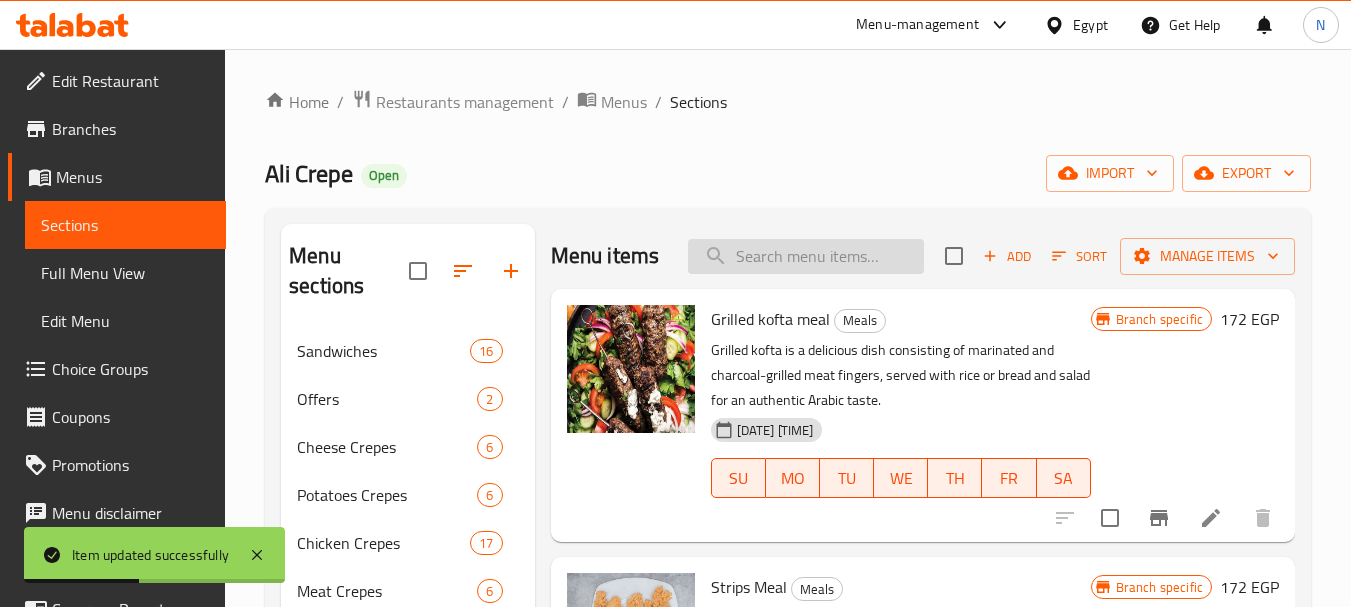 click at bounding box center (806, 256) 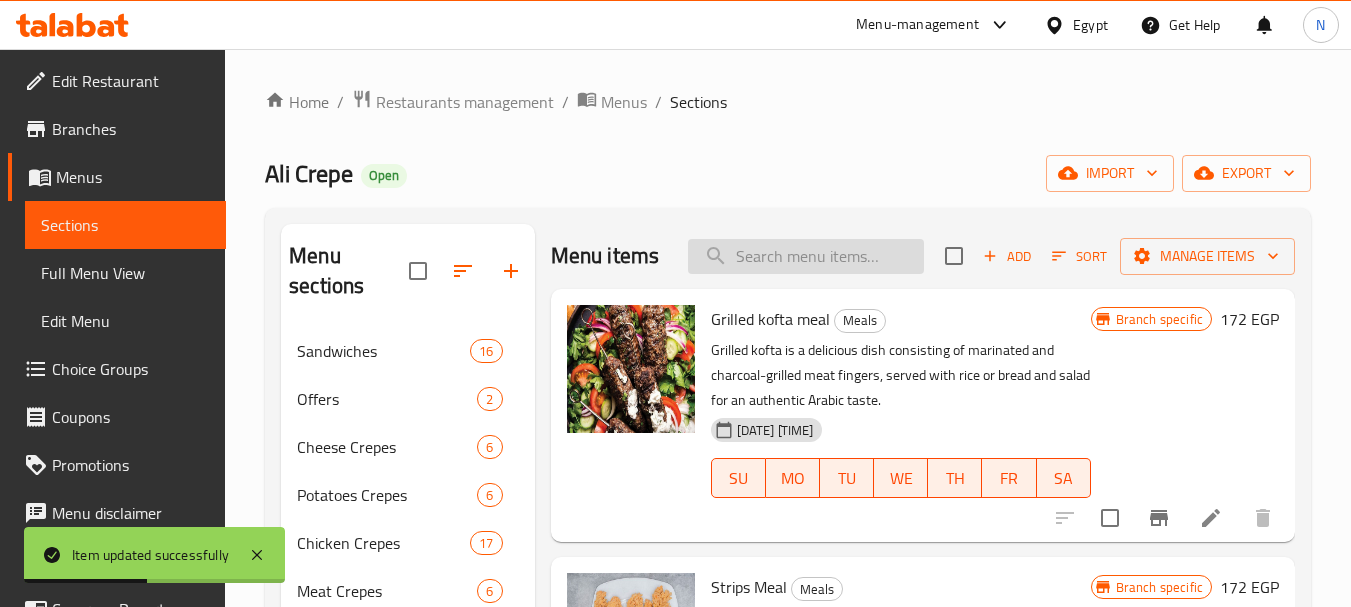 paste on "Hawawshi" 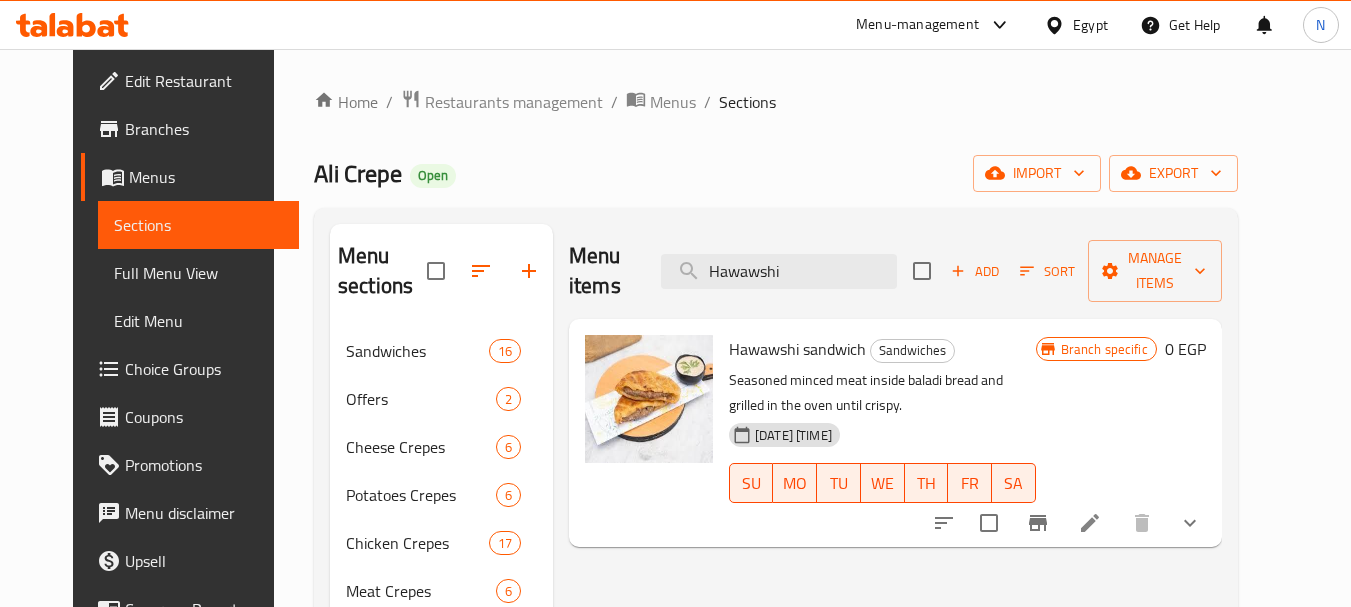 type on "Hawawshi" 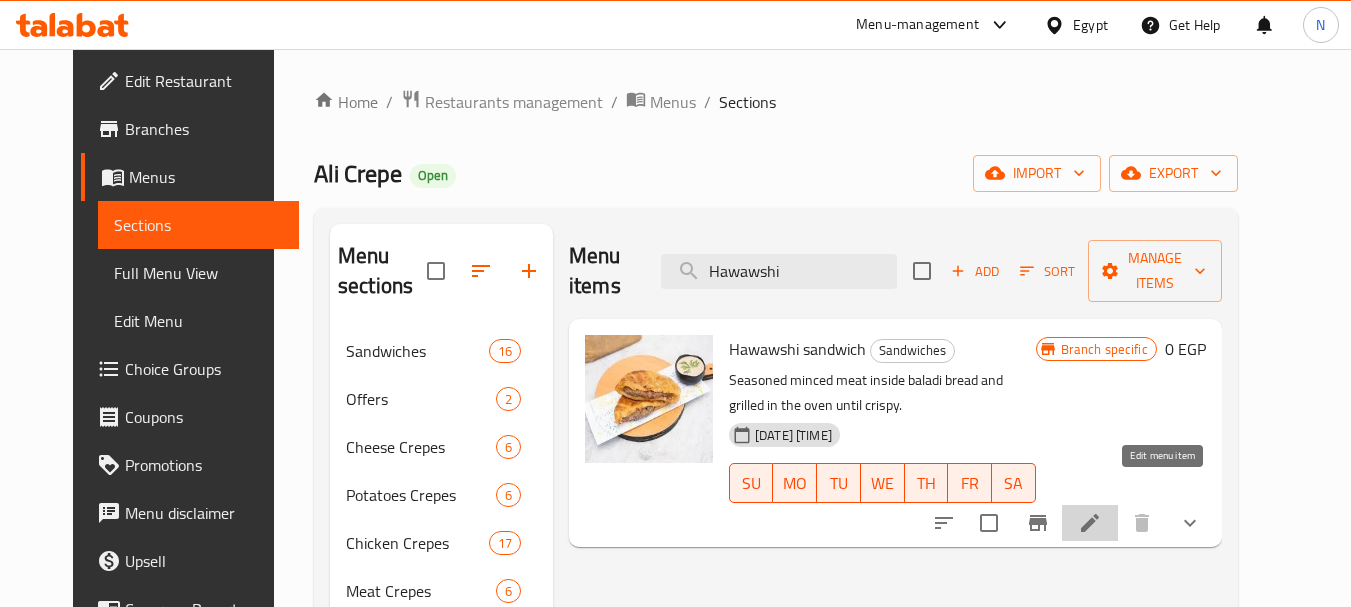 click 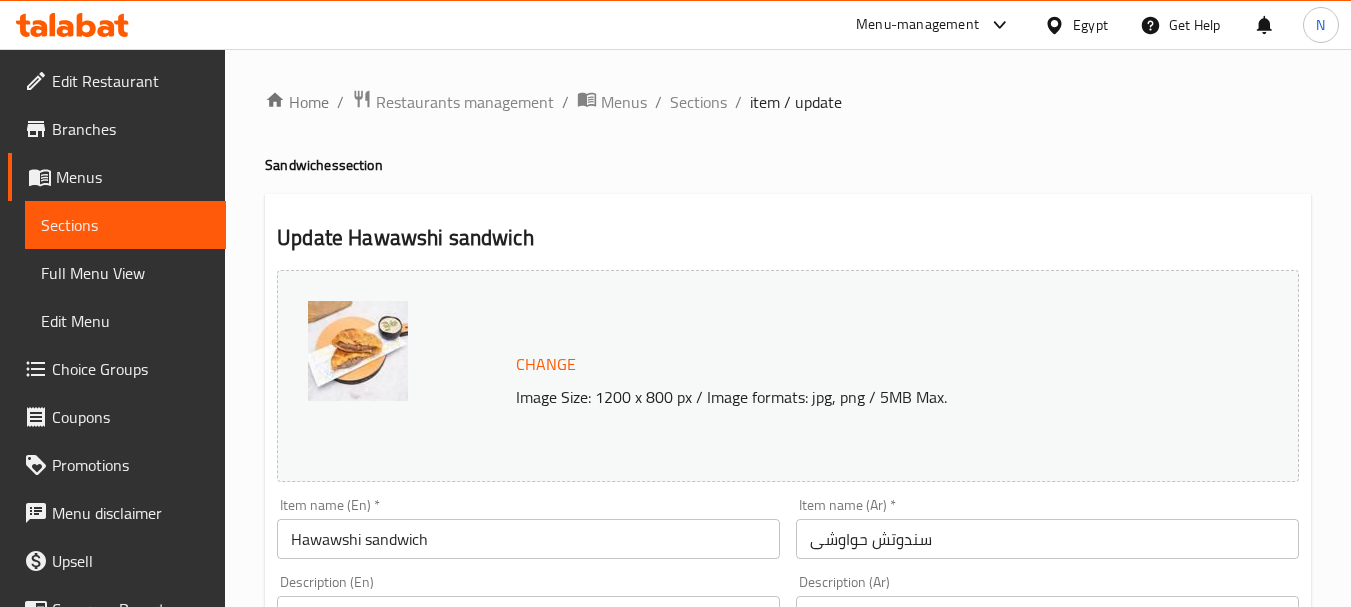 scroll, scrollTop: 880, scrollLeft: 0, axis: vertical 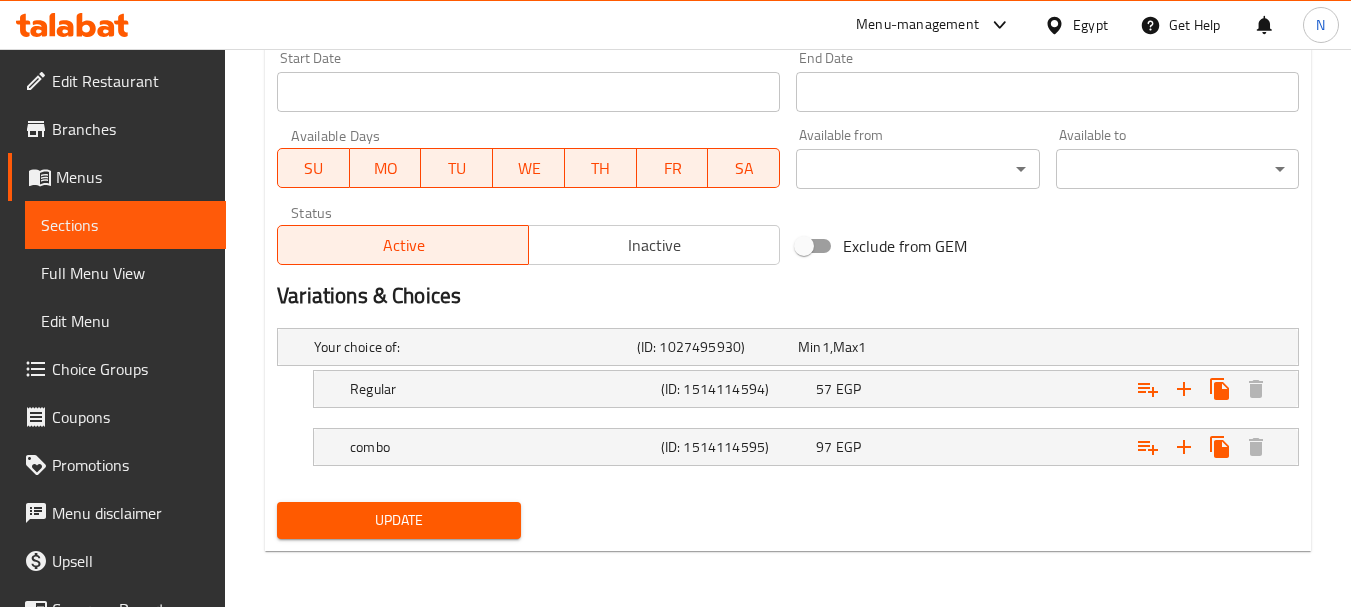 click on "Inactive" at bounding box center [654, 245] 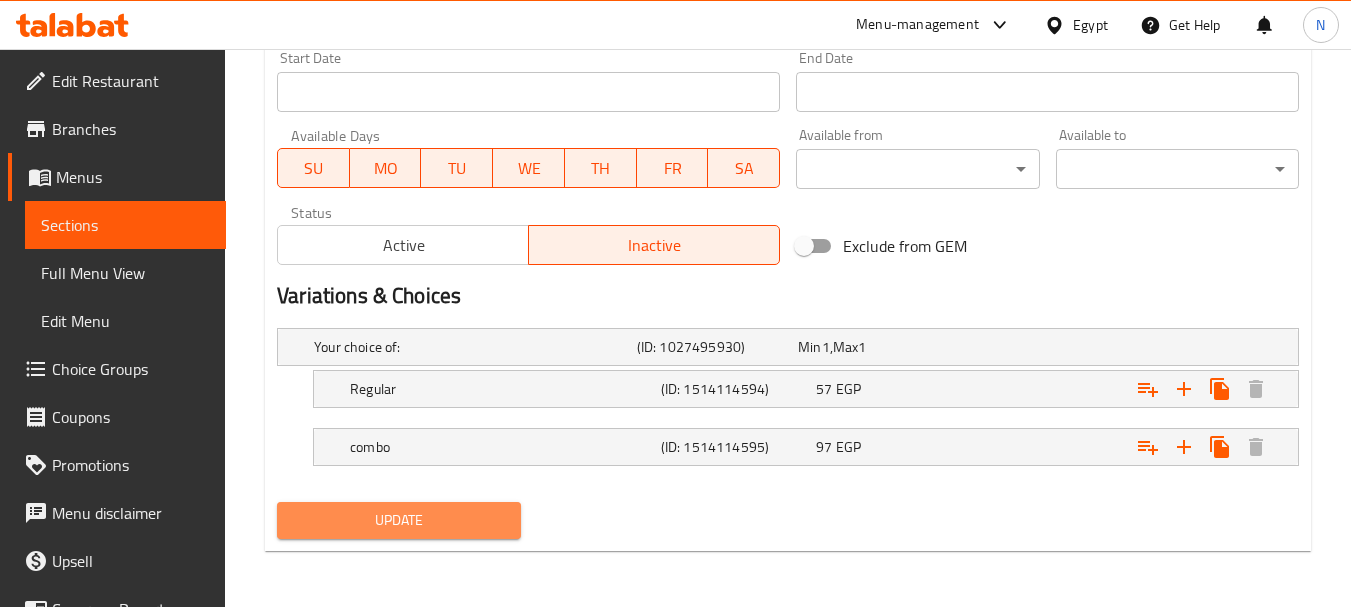 click on "Update" at bounding box center [398, 520] 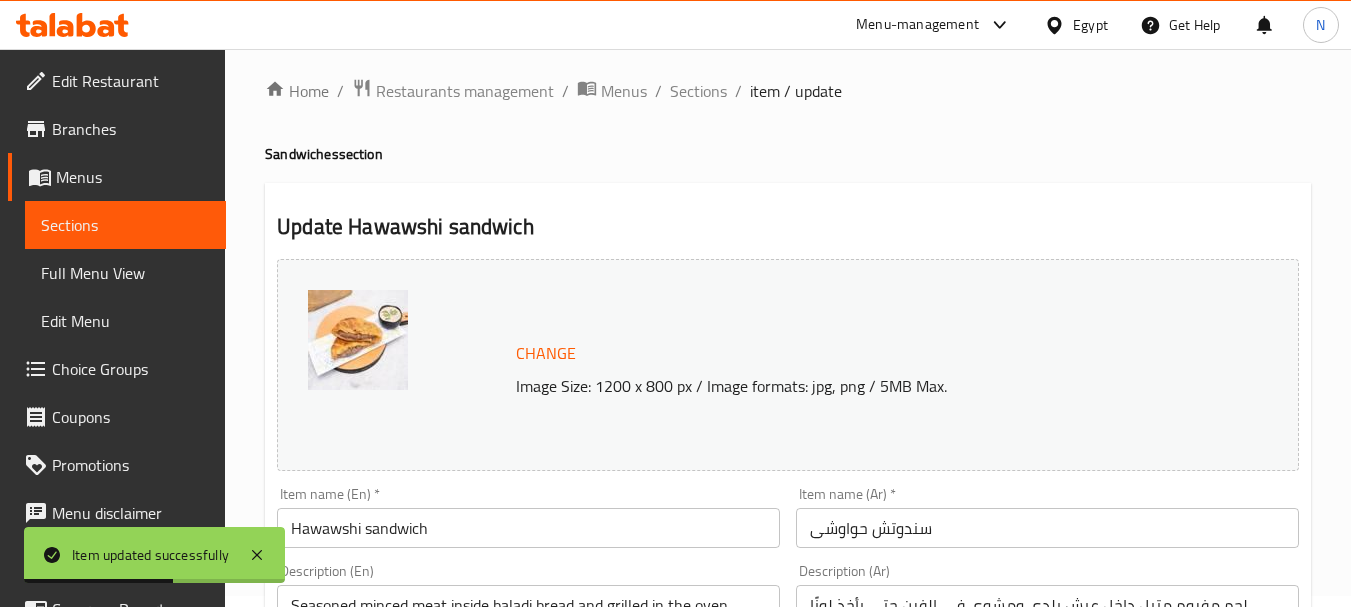 scroll, scrollTop: 0, scrollLeft: 0, axis: both 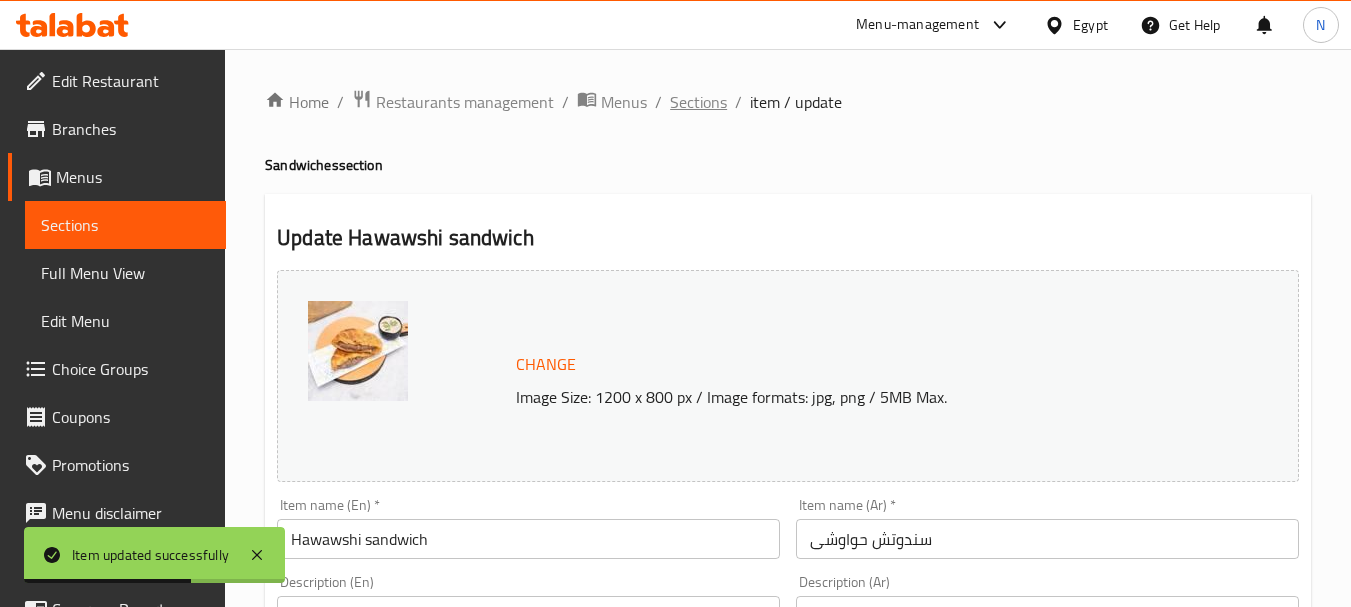 click on "Sections" at bounding box center (698, 102) 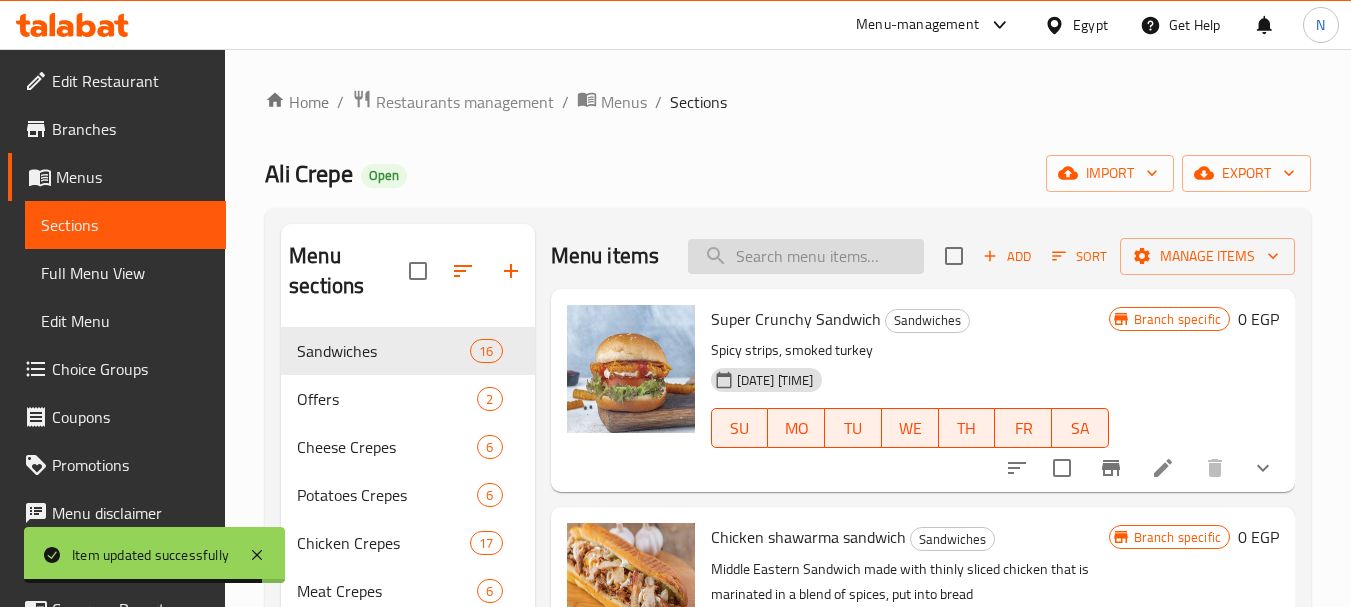 click at bounding box center [806, 256] 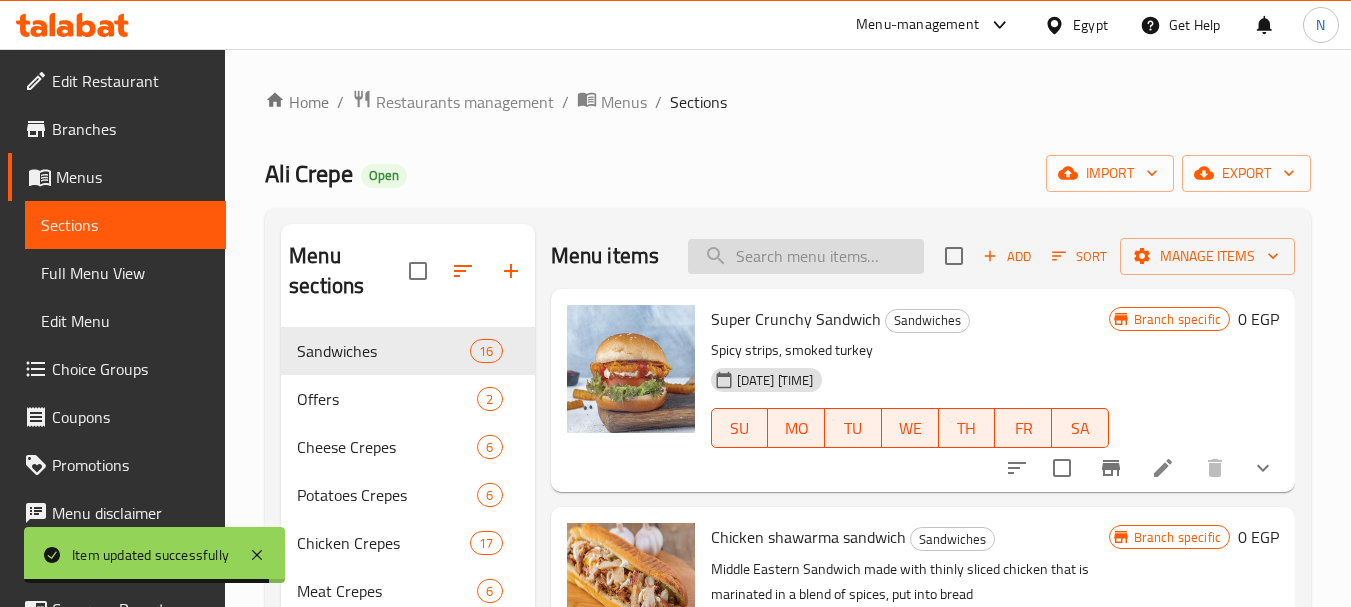 paste on "Chicken Fajita Crepe" 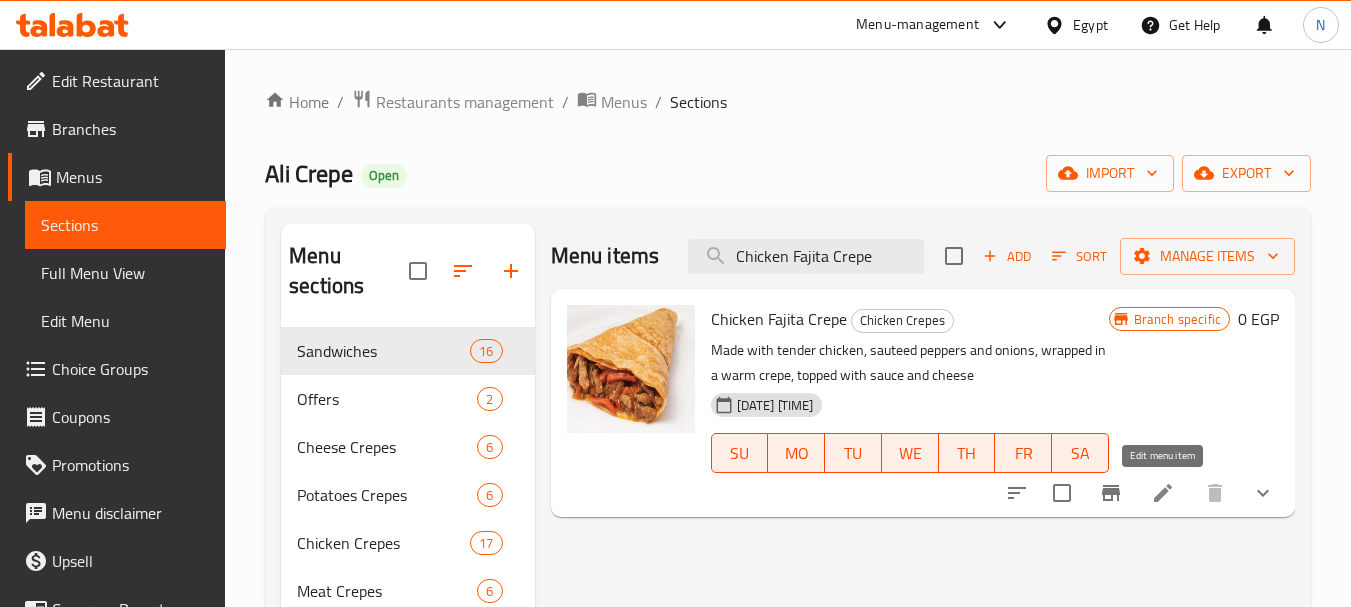 type on "Chicken Fajita Crepe" 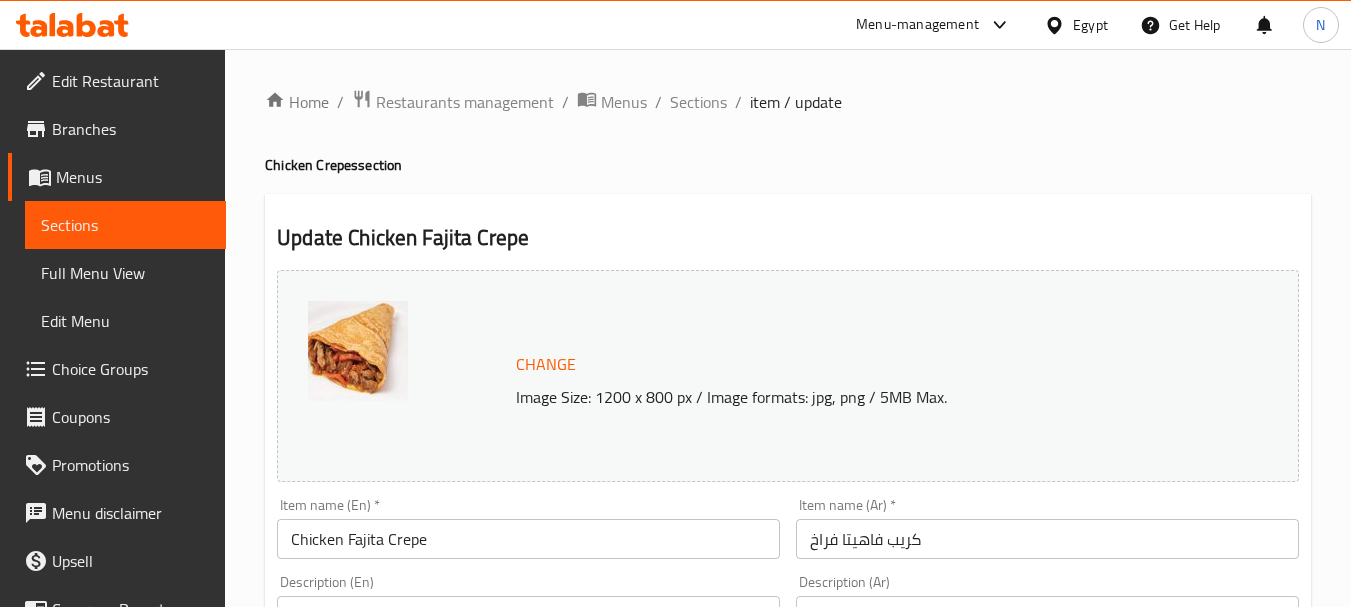 scroll, scrollTop: 880, scrollLeft: 0, axis: vertical 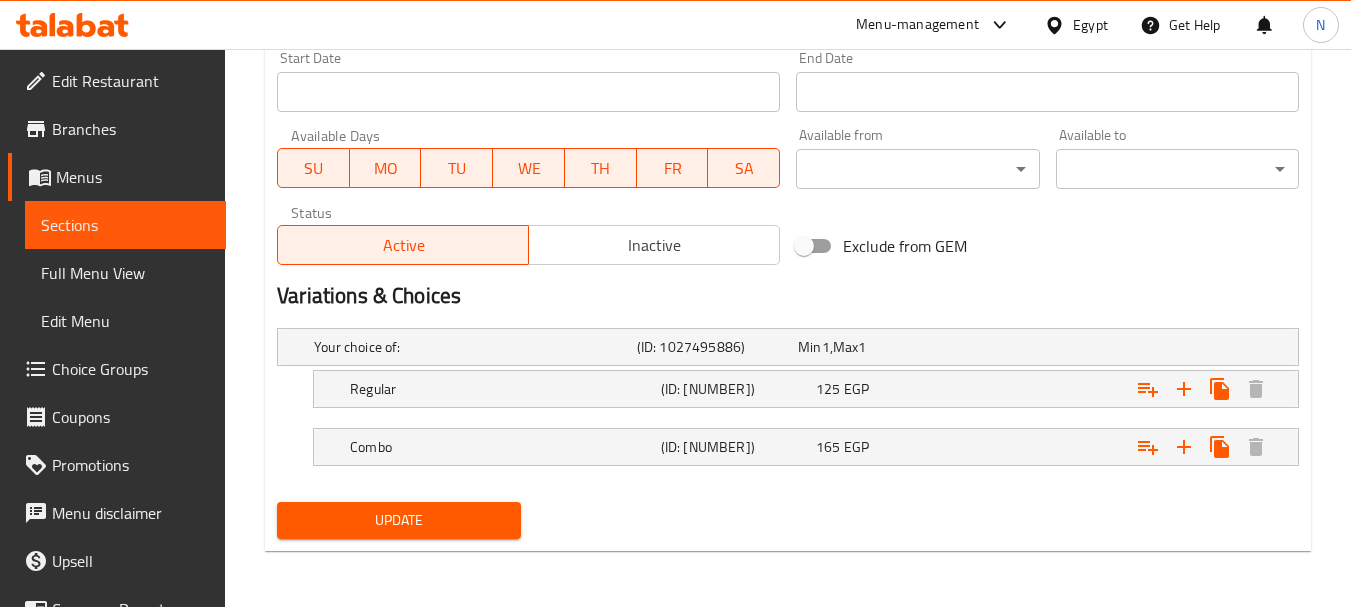 click on "Inactive" at bounding box center [654, 245] 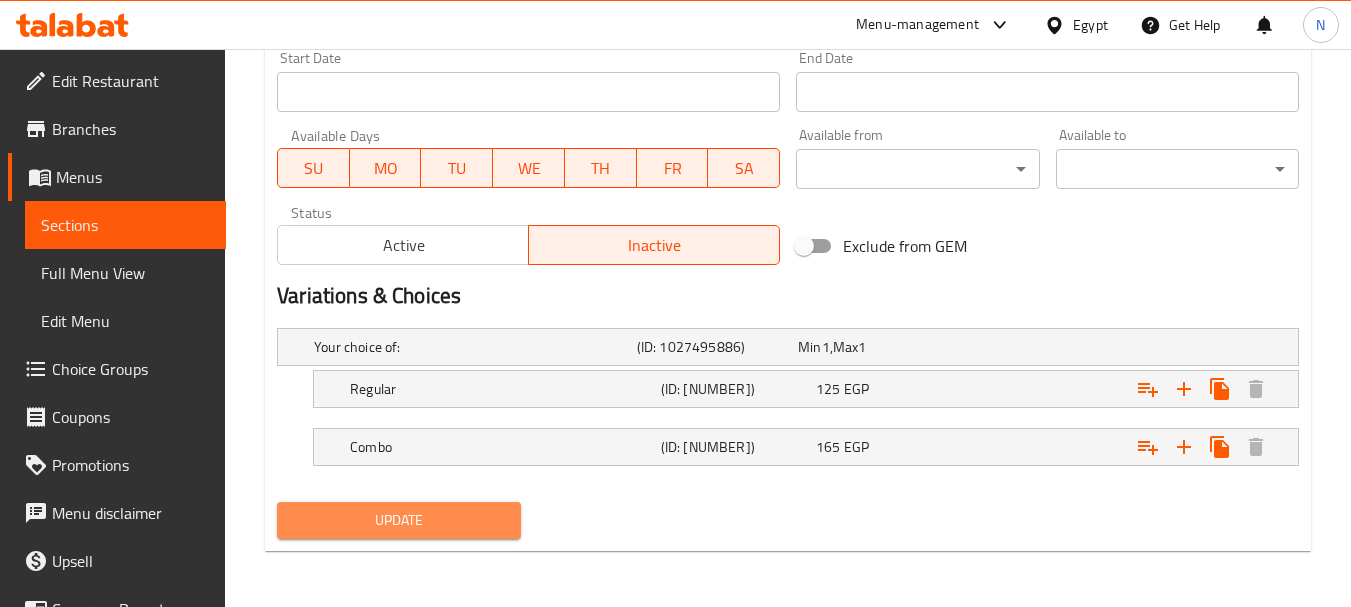 click on "Update" at bounding box center (398, 520) 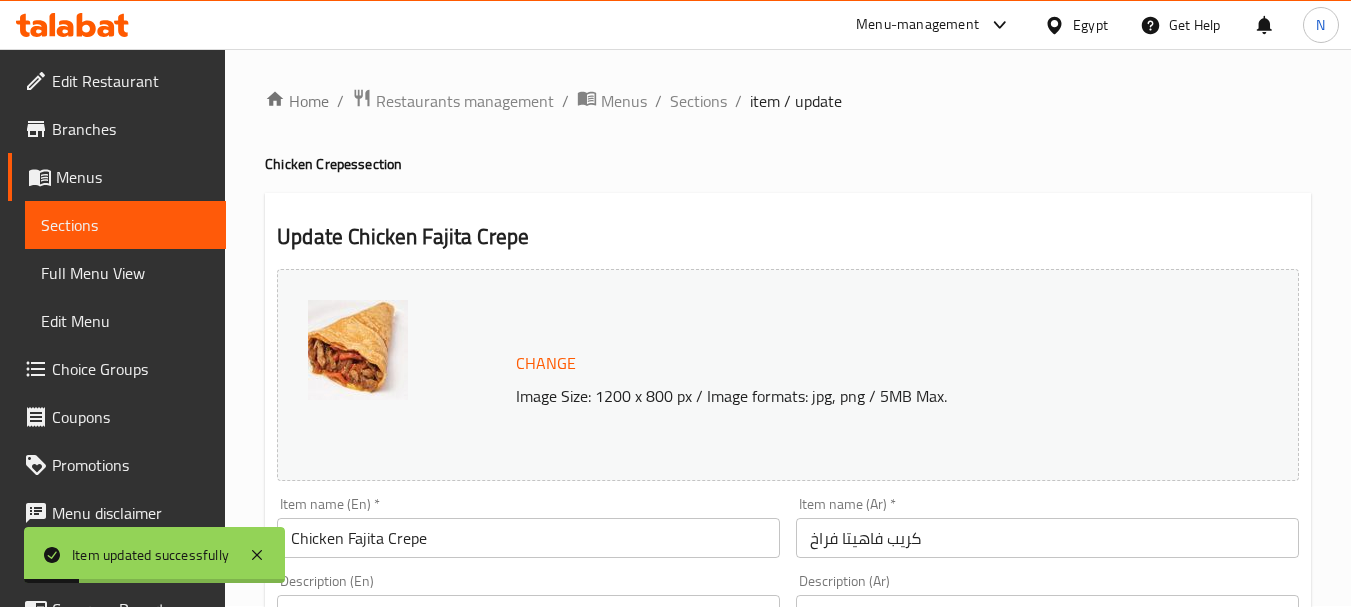 scroll, scrollTop: 0, scrollLeft: 0, axis: both 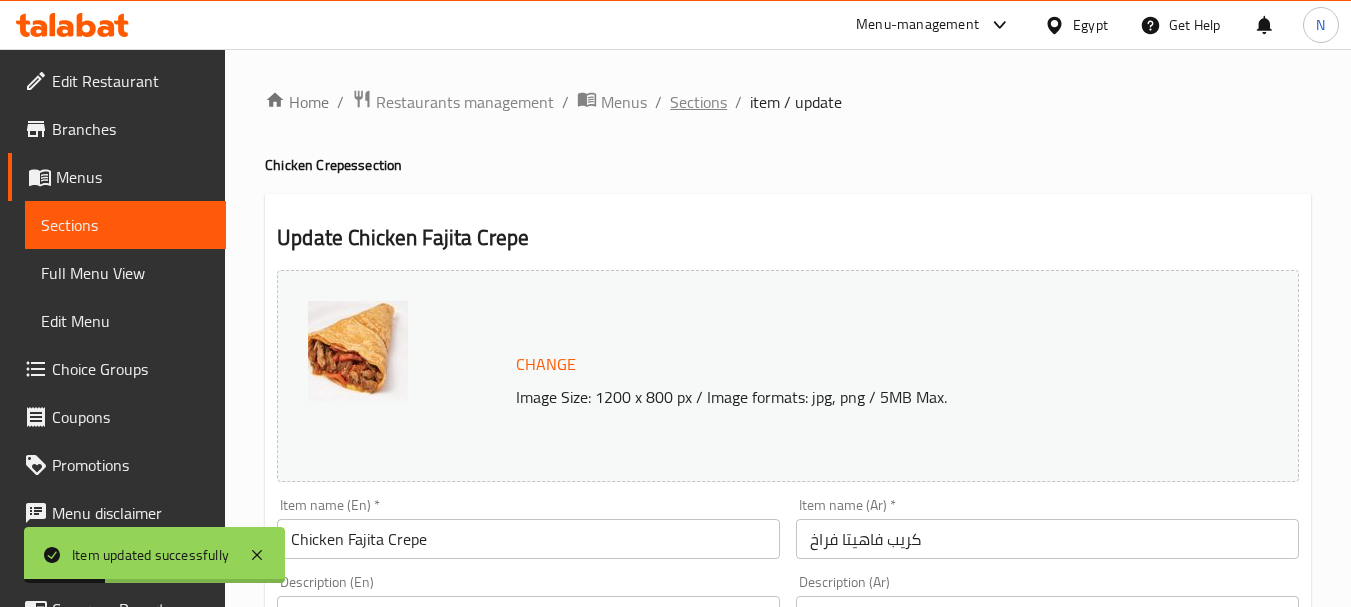 click on "Sections" at bounding box center [698, 102] 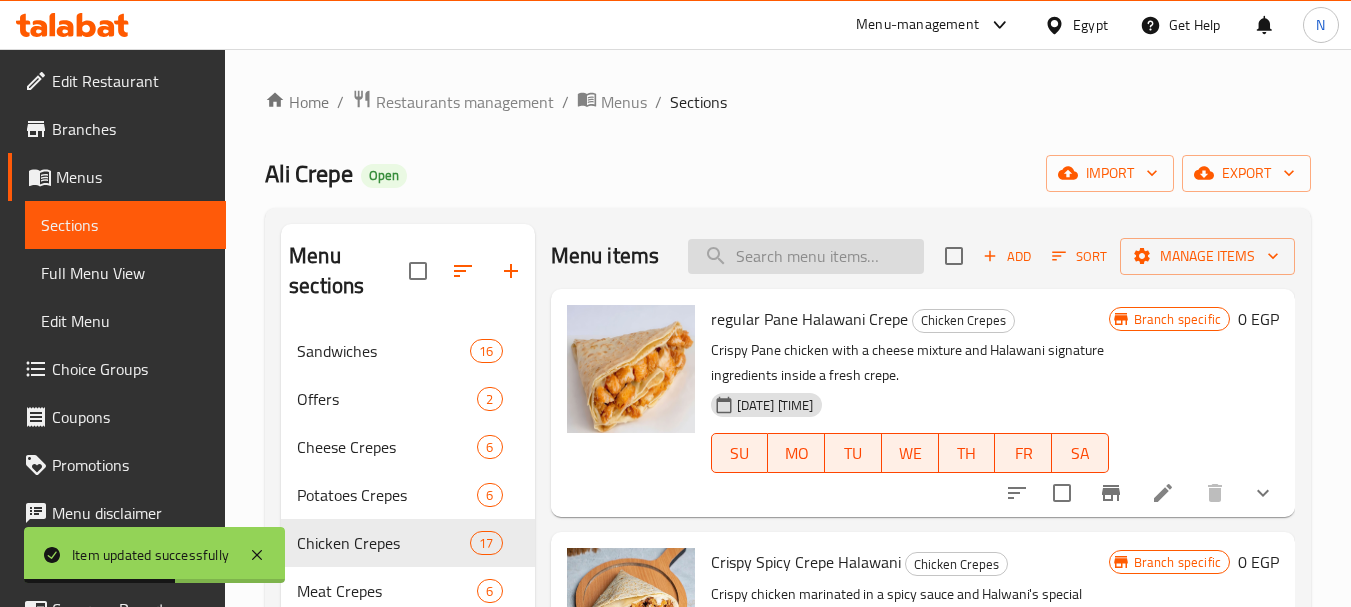 click at bounding box center [806, 256] 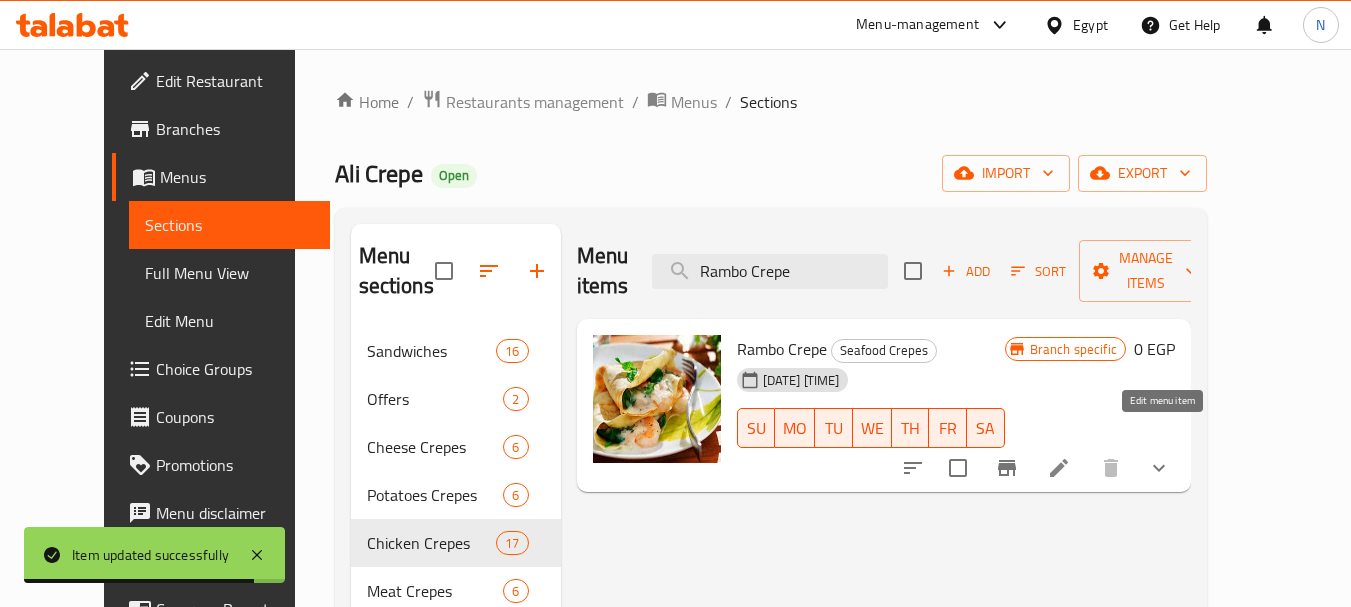 type on "Rambo Crepe" 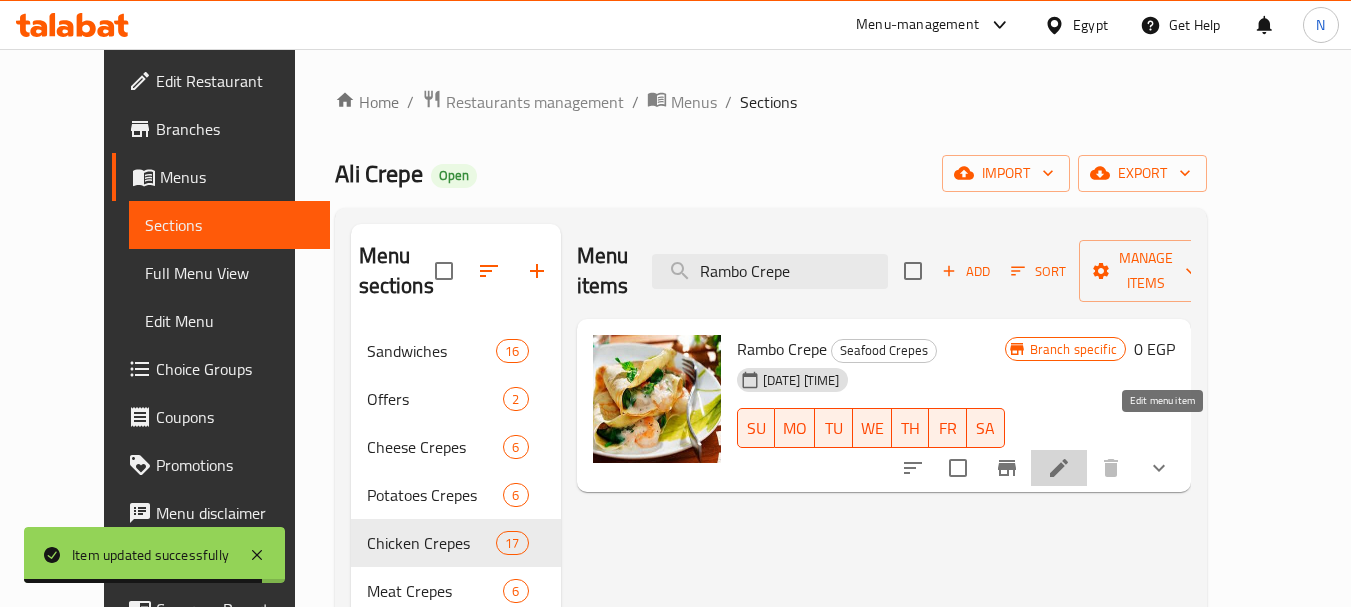 click 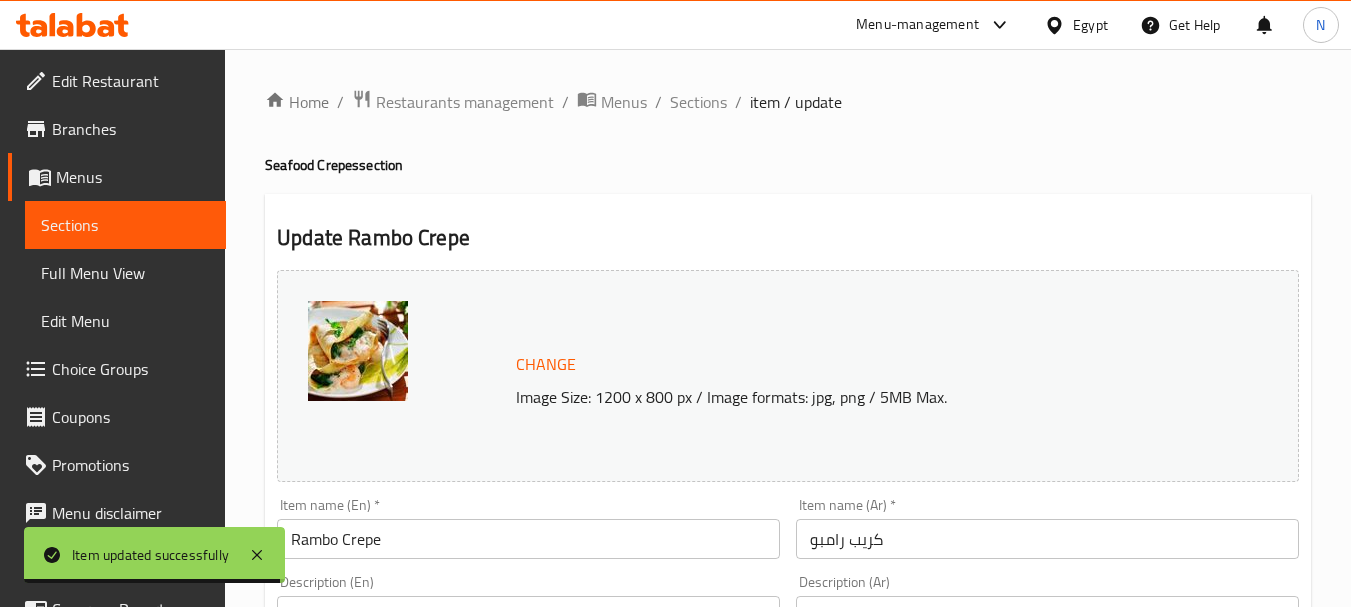scroll, scrollTop: 880, scrollLeft: 0, axis: vertical 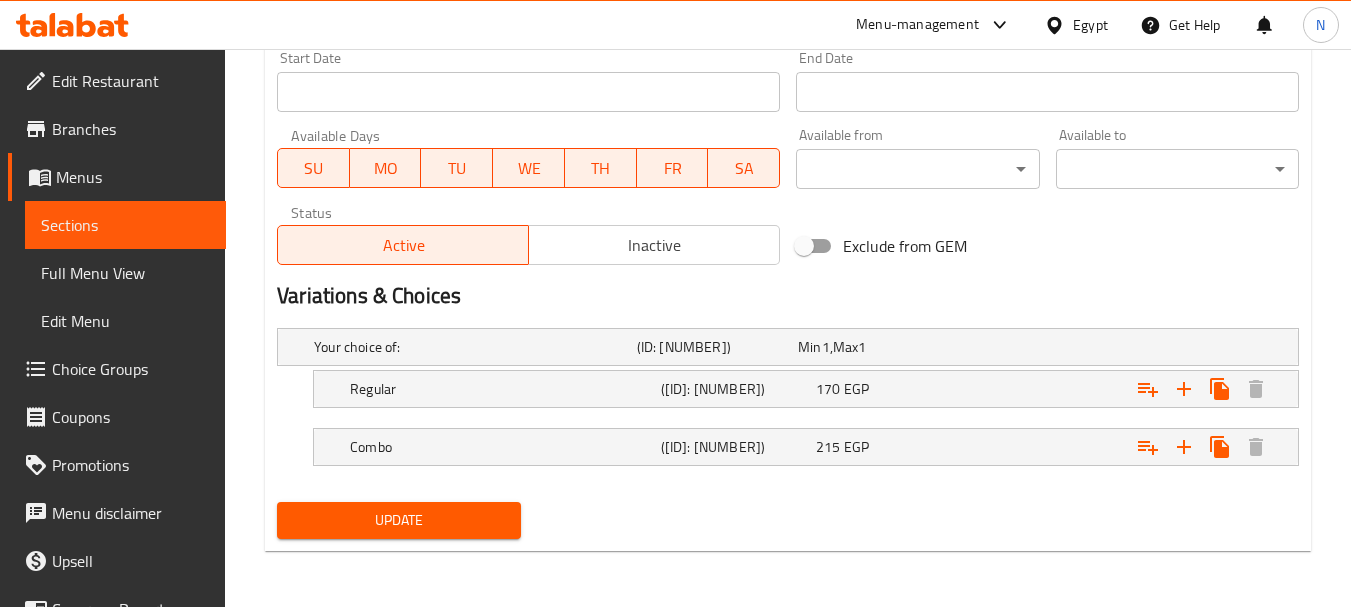 click on "Inactive" at bounding box center (654, 245) 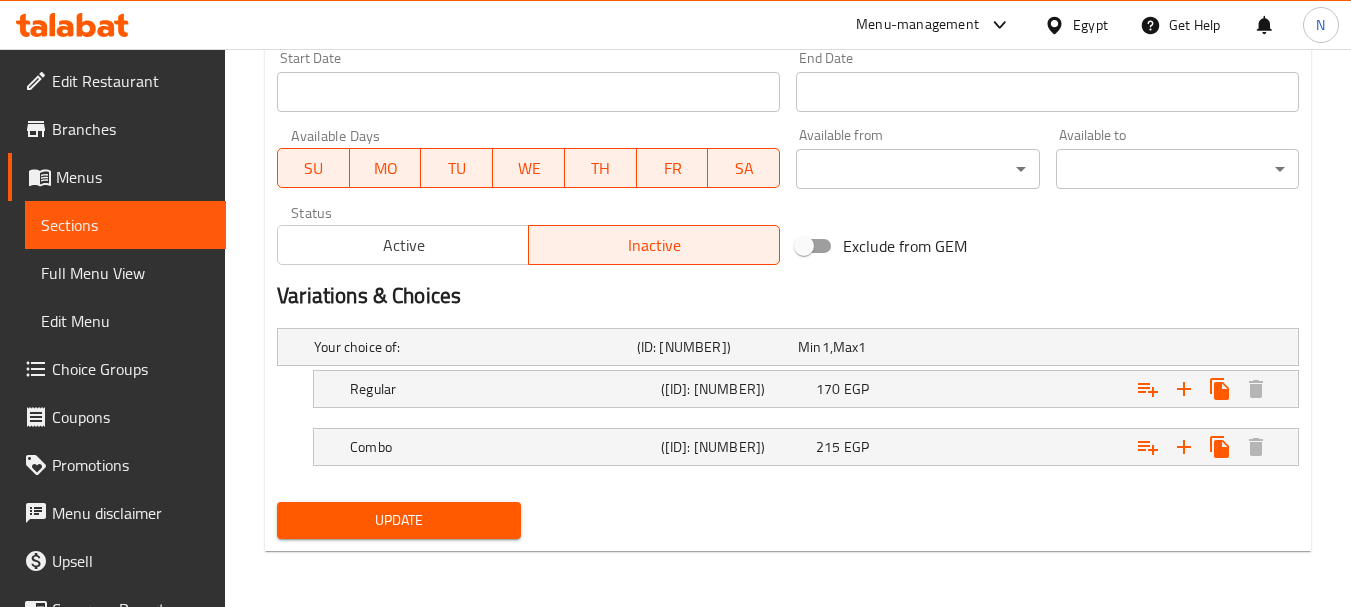 click on "Update" at bounding box center (398, 520) 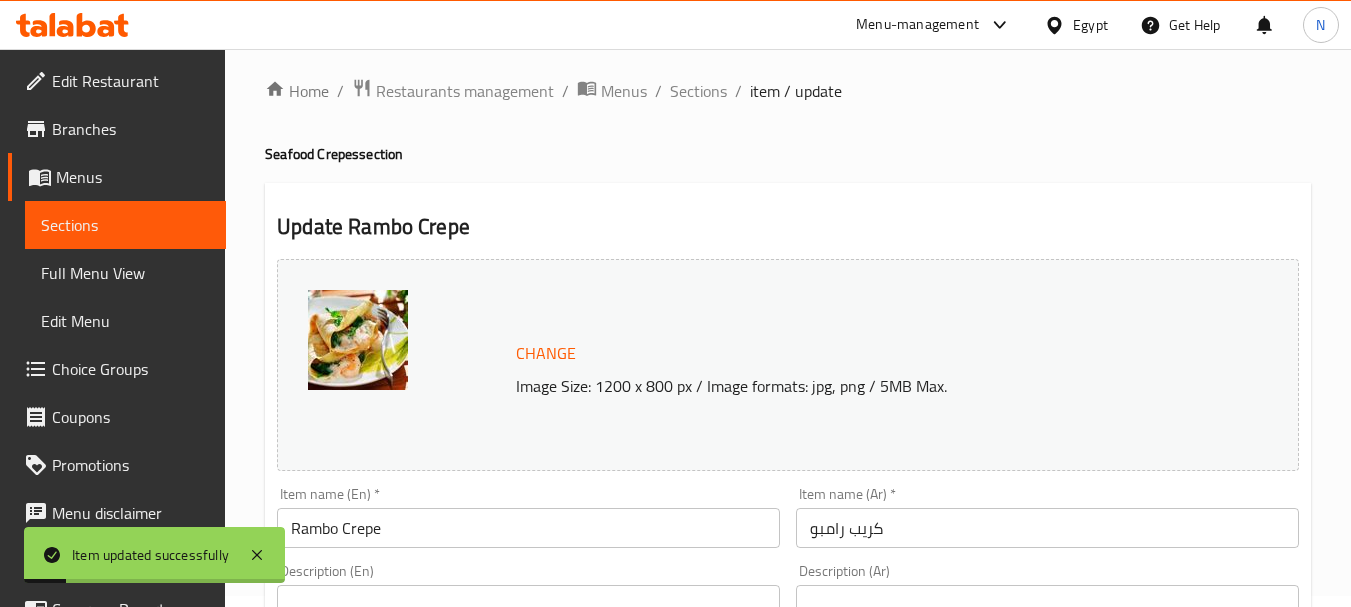 scroll, scrollTop: 0, scrollLeft: 0, axis: both 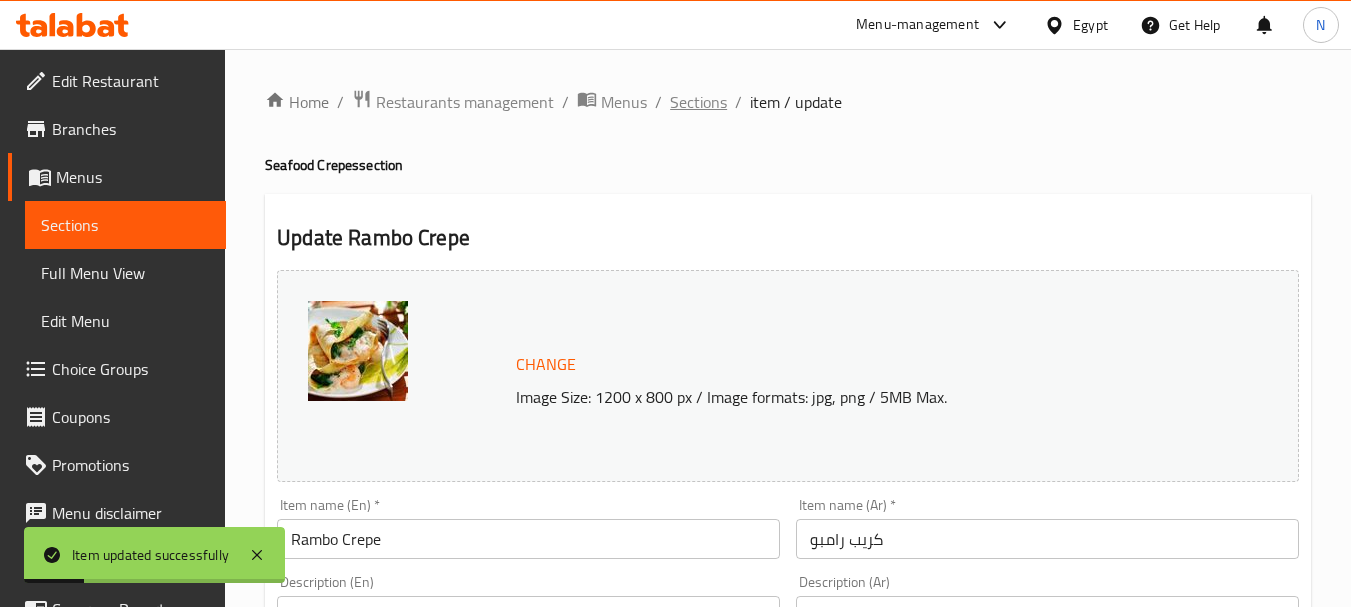 click on "Sections" at bounding box center (698, 102) 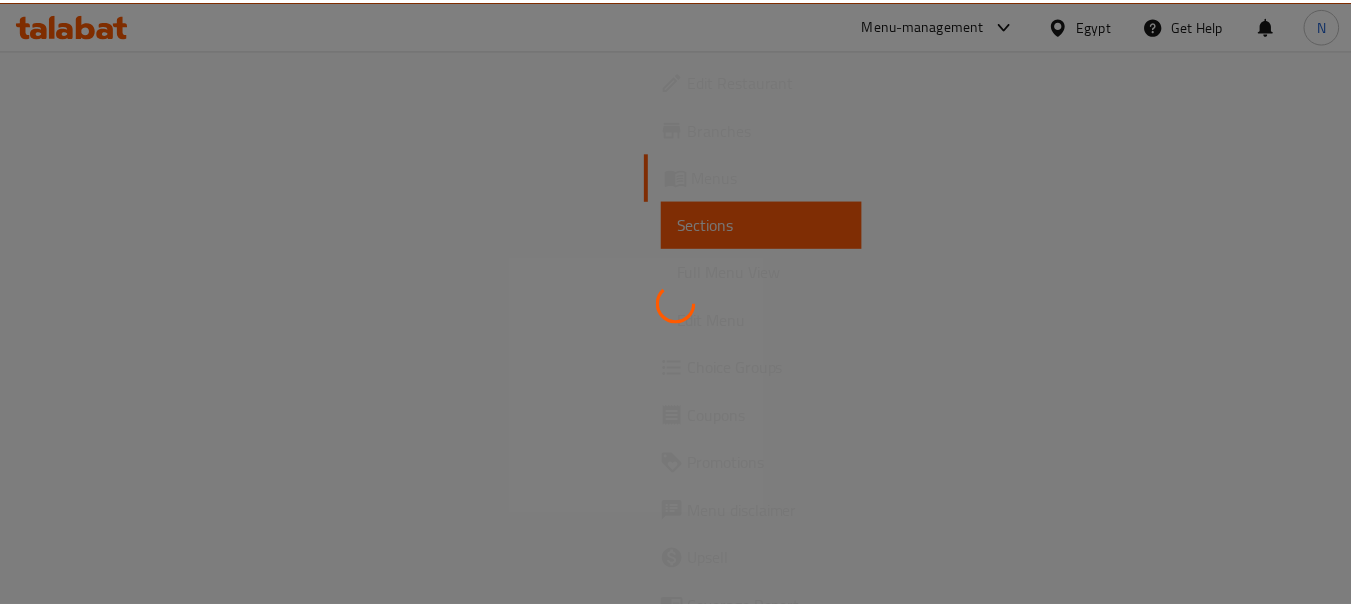 scroll, scrollTop: 0, scrollLeft: 0, axis: both 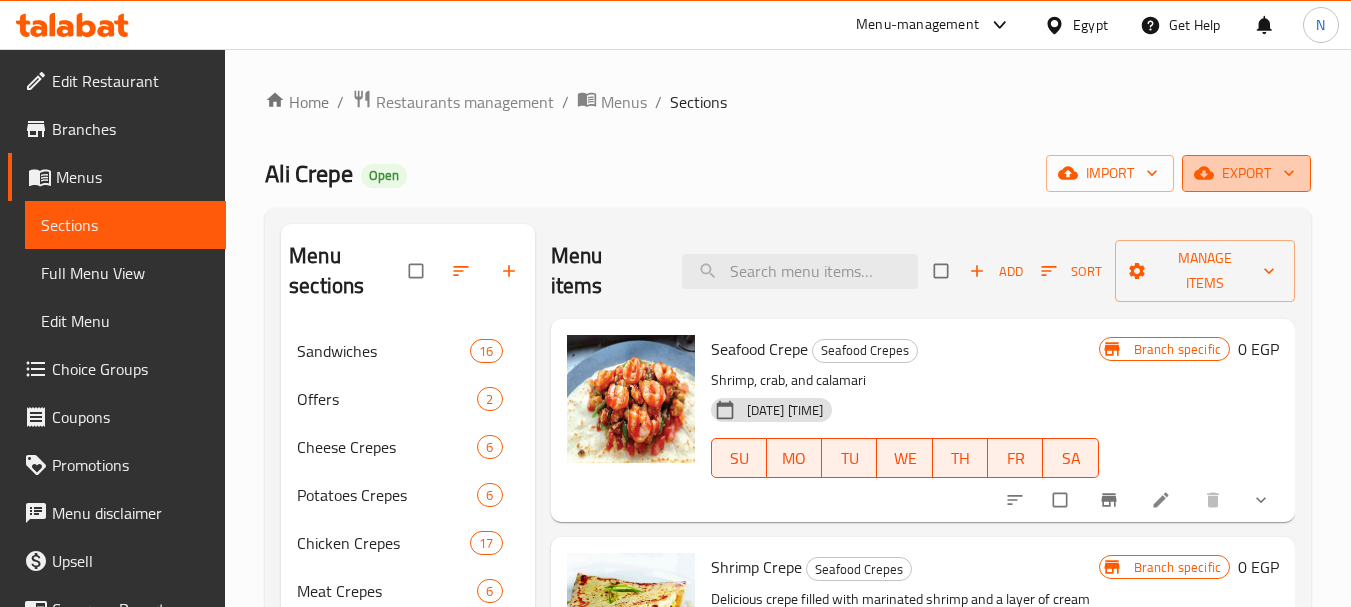 click on "export" at bounding box center (1246, 173) 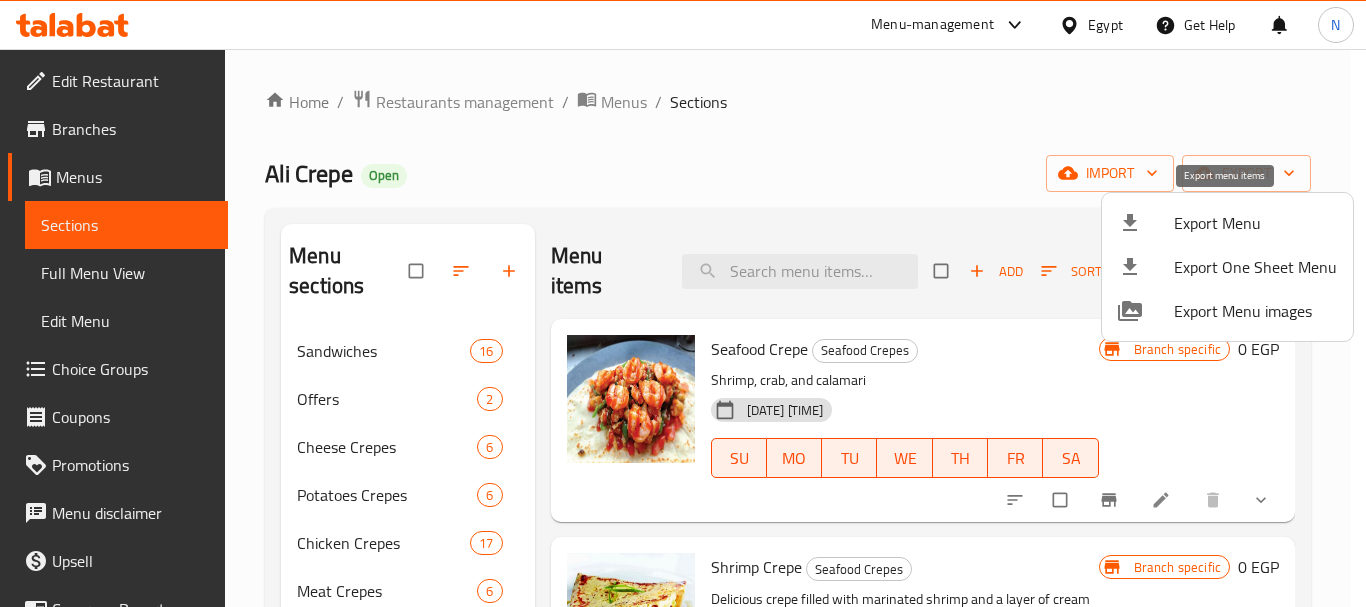 click on "Export Menu" at bounding box center [1255, 223] 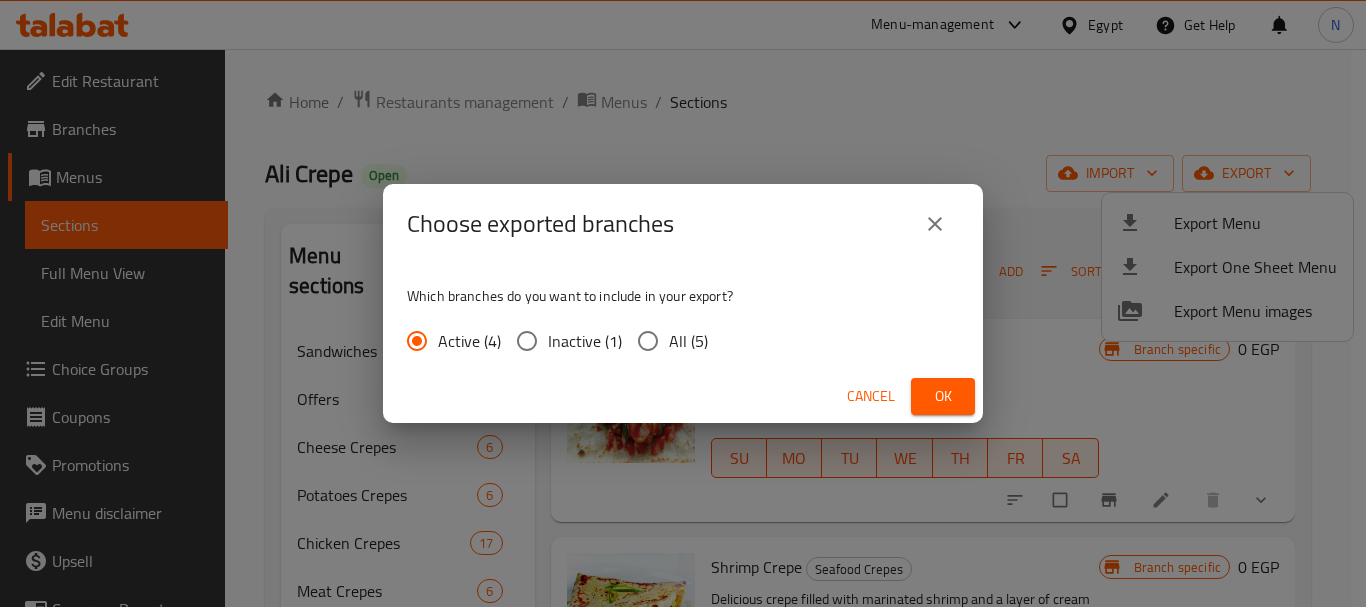 click on "Ok" at bounding box center (943, 396) 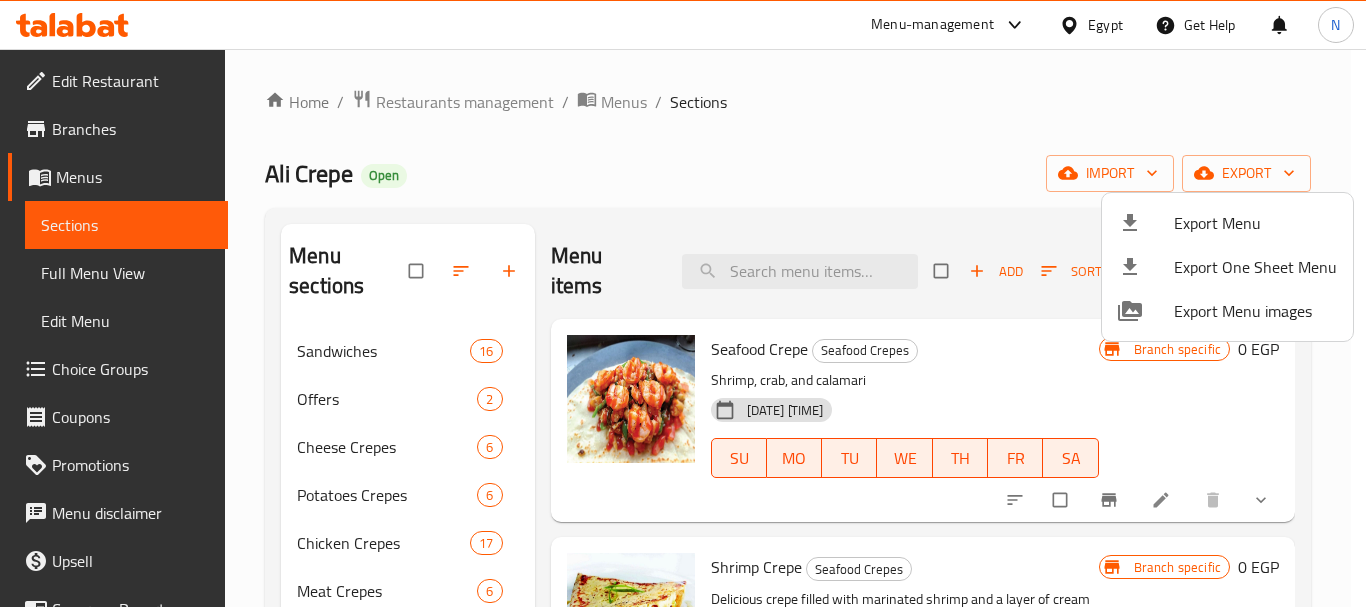 click at bounding box center [683, 303] 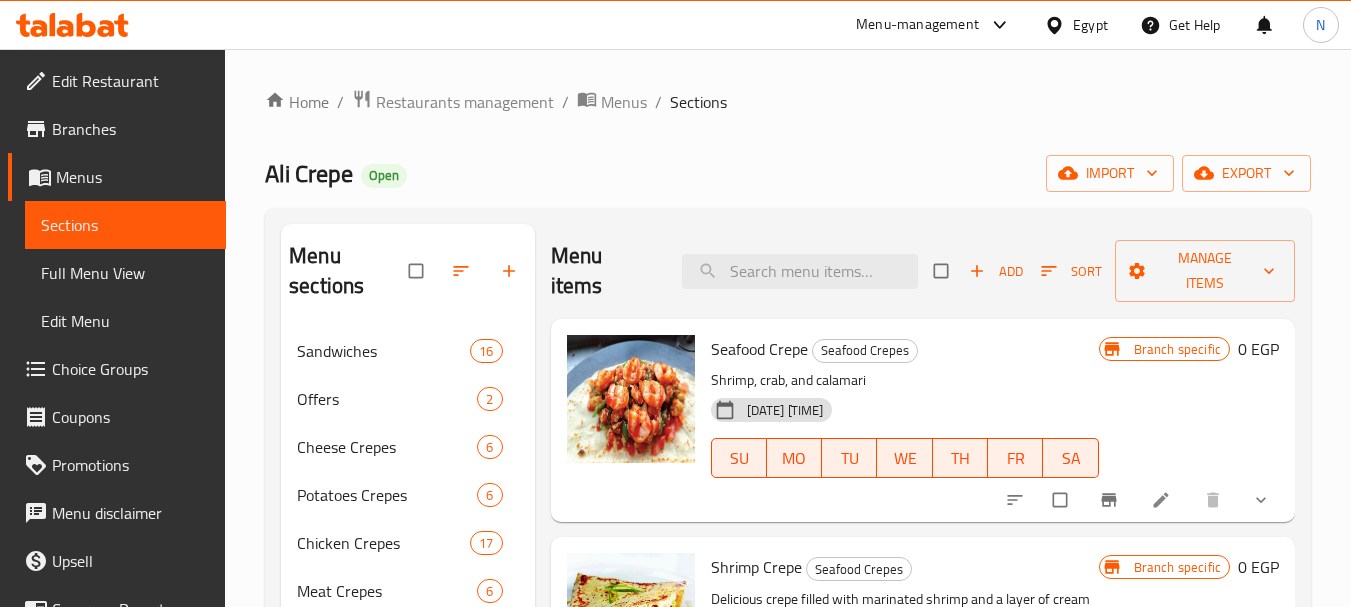 drag, startPoint x: 107, startPoint y: 279, endPoint x: 126, endPoint y: 0, distance: 279.6462 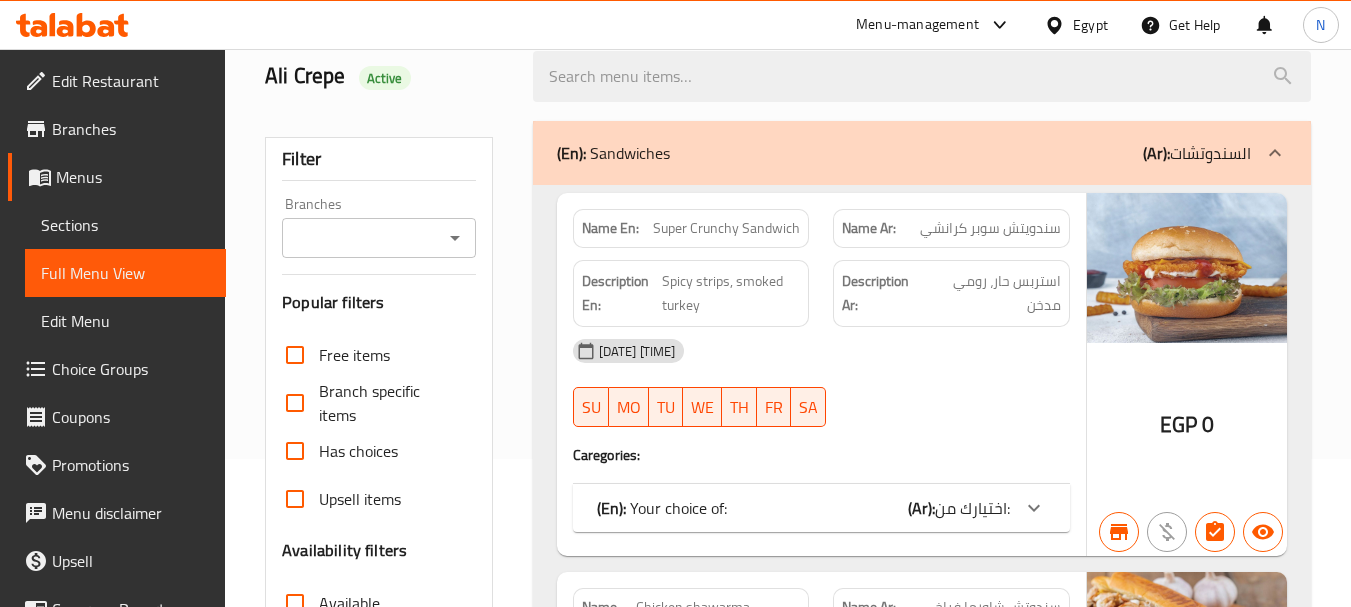 scroll, scrollTop: 531, scrollLeft: 0, axis: vertical 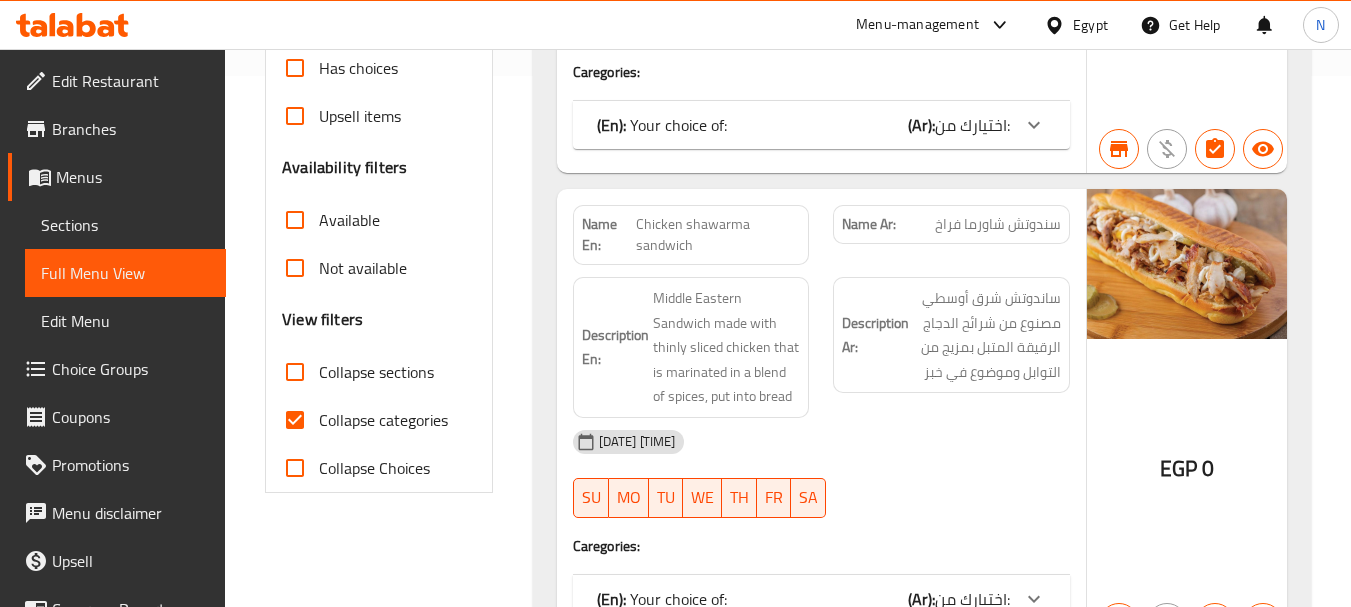 click on "Collapse categories" at bounding box center (295, 420) 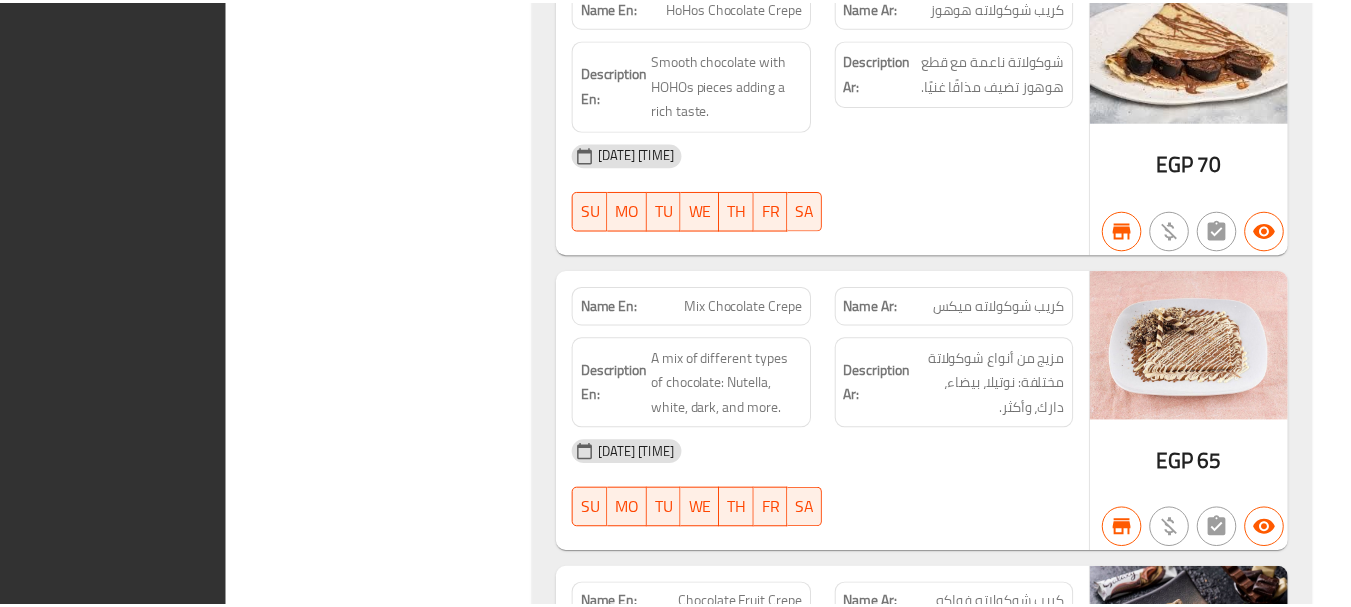 scroll, scrollTop: 64042, scrollLeft: 0, axis: vertical 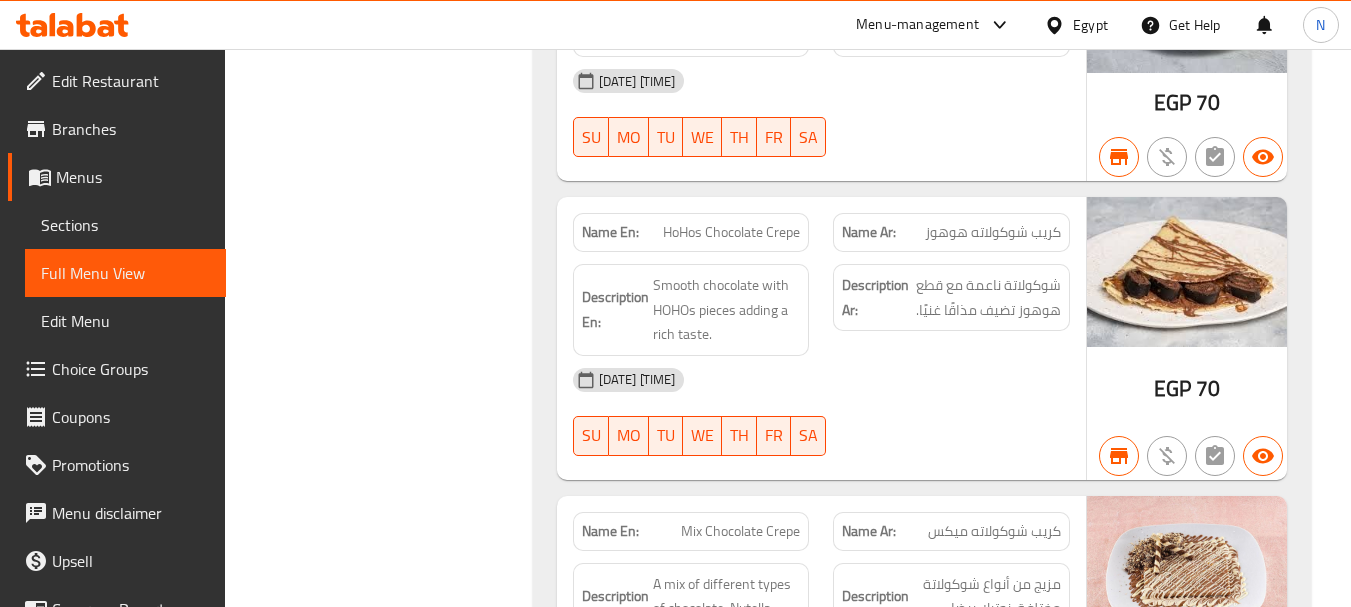 click on "Egypt" at bounding box center (1090, 25) 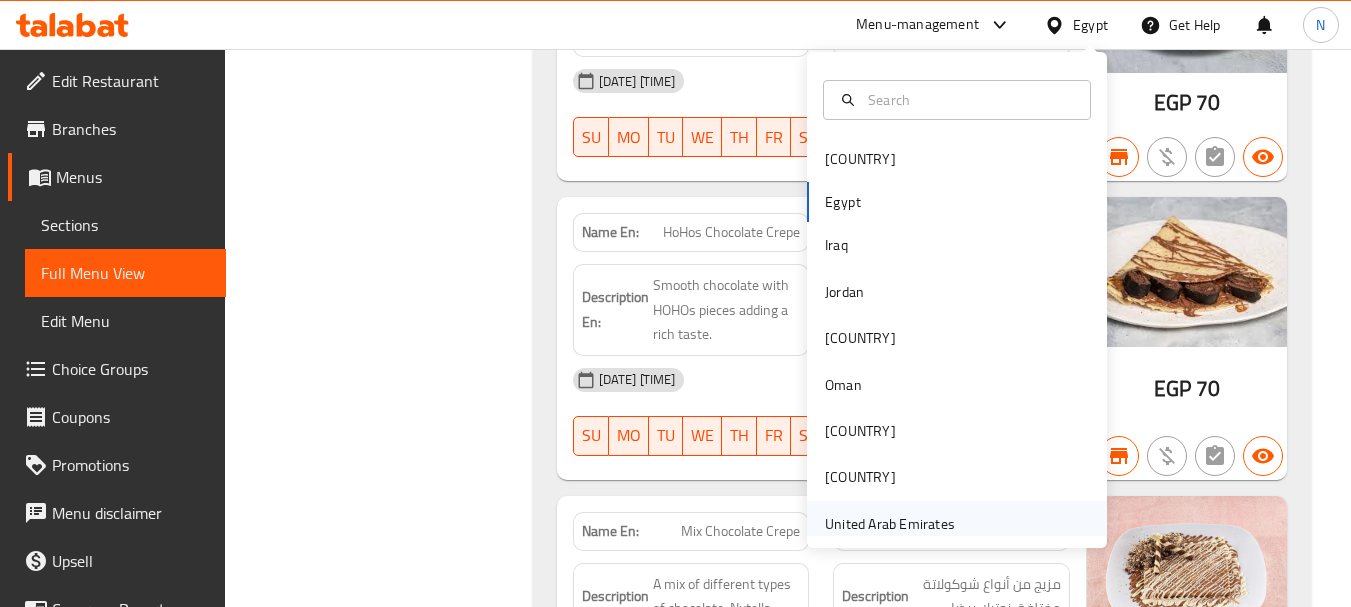 click on "United Arab Emirates" at bounding box center [890, 524] 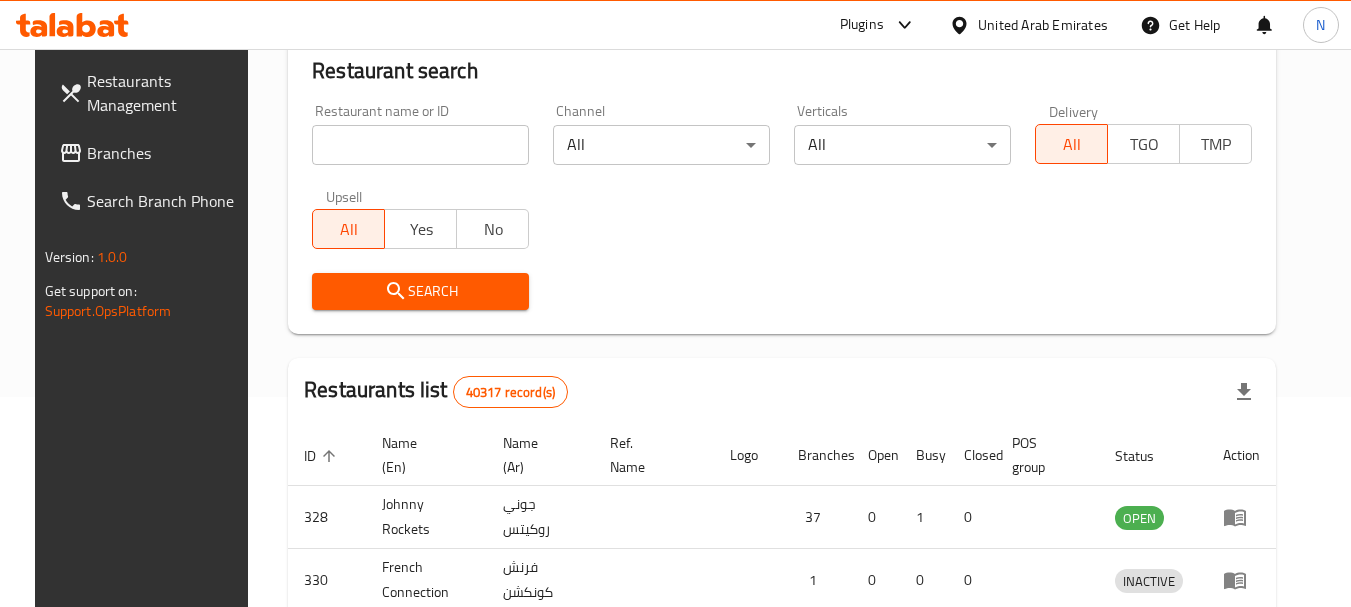 scroll, scrollTop: 907, scrollLeft: 0, axis: vertical 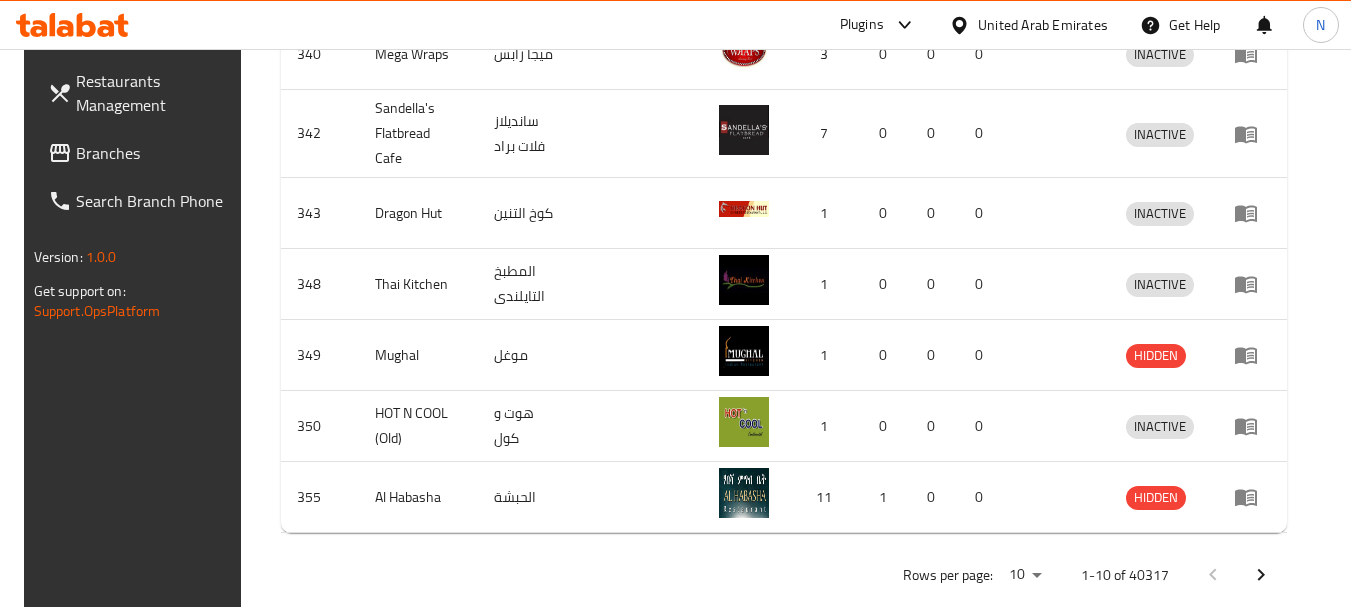 click on "Branches" at bounding box center (155, 153) 